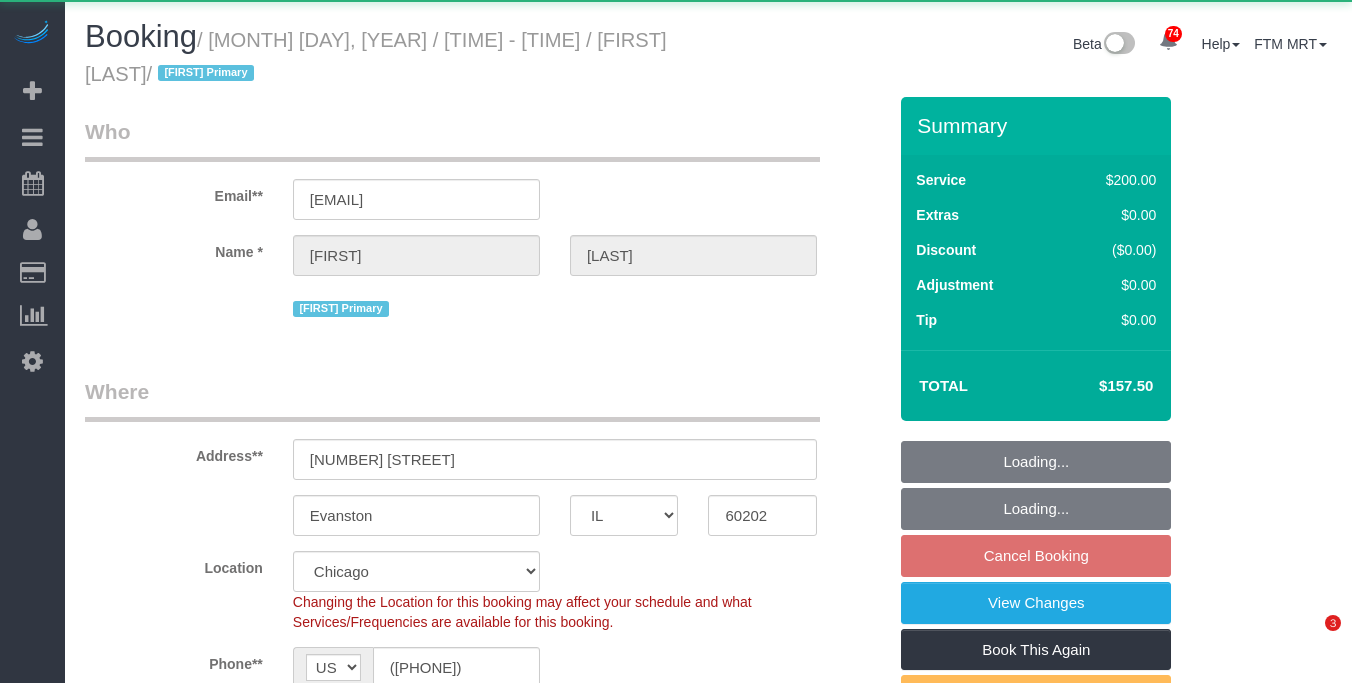 select on "IL" 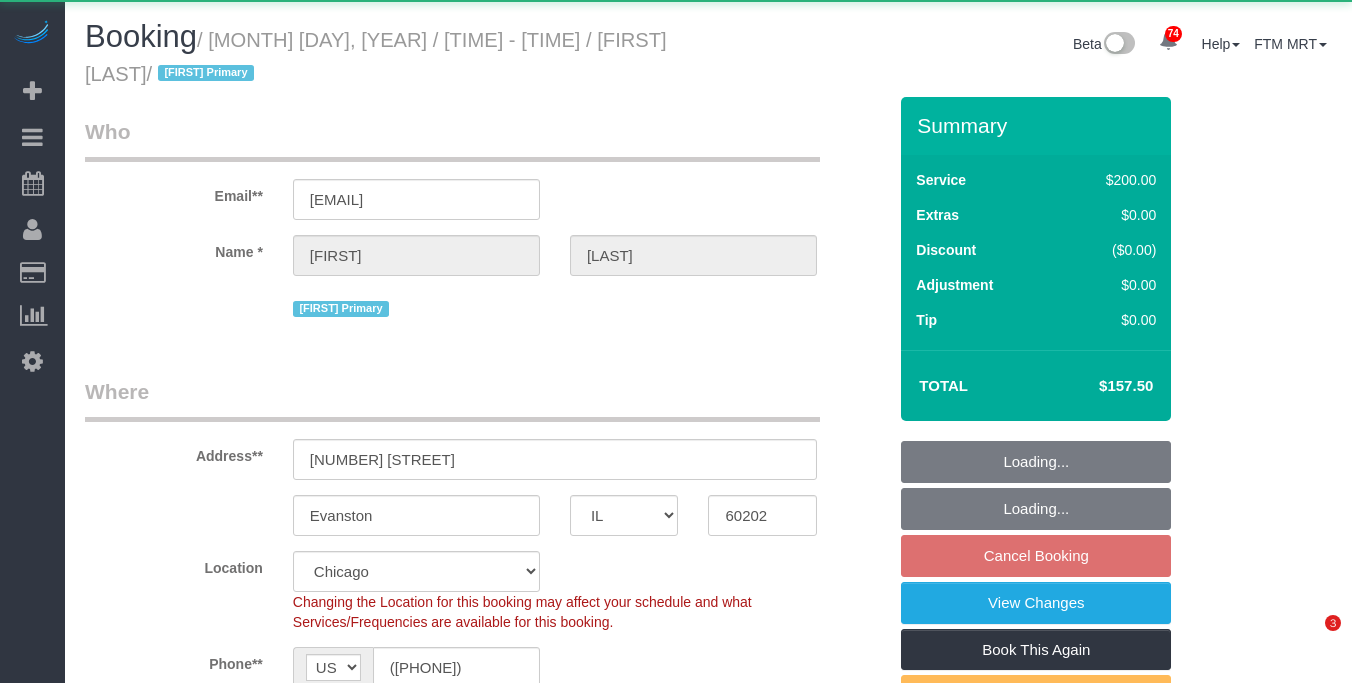 scroll, scrollTop: 0, scrollLeft: 0, axis: both 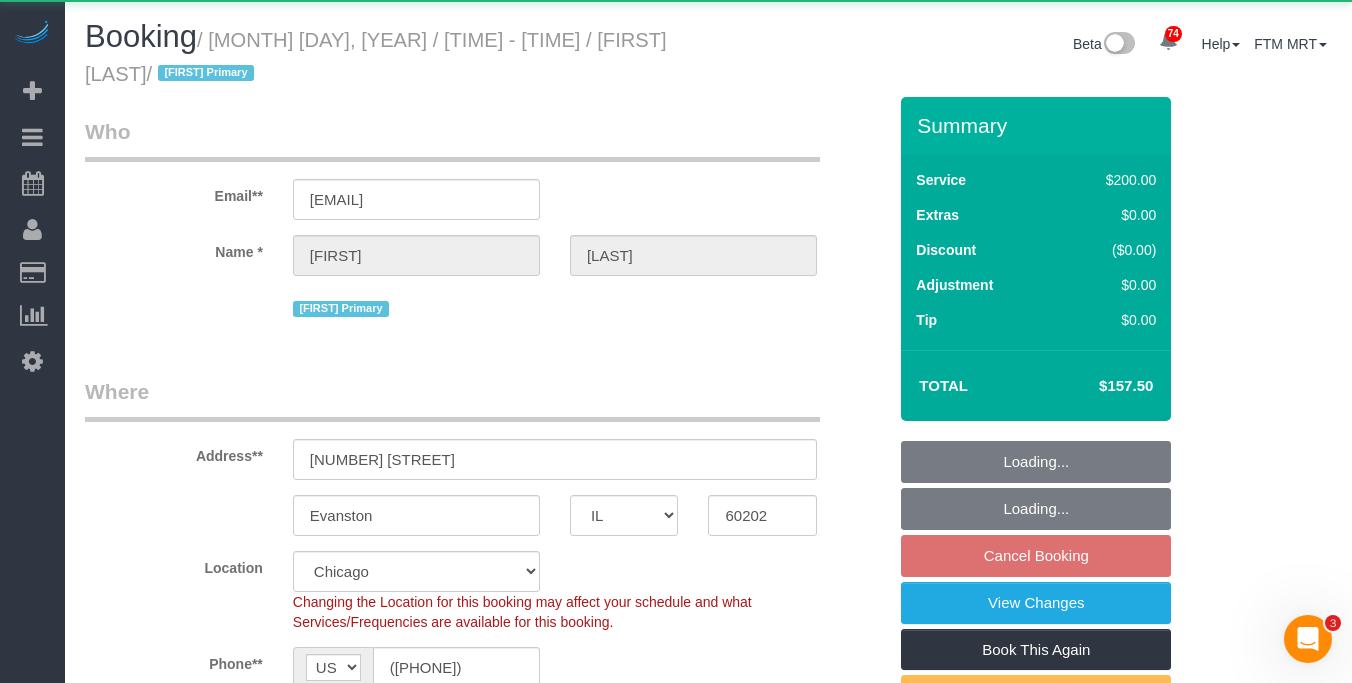 select on "object:1189" 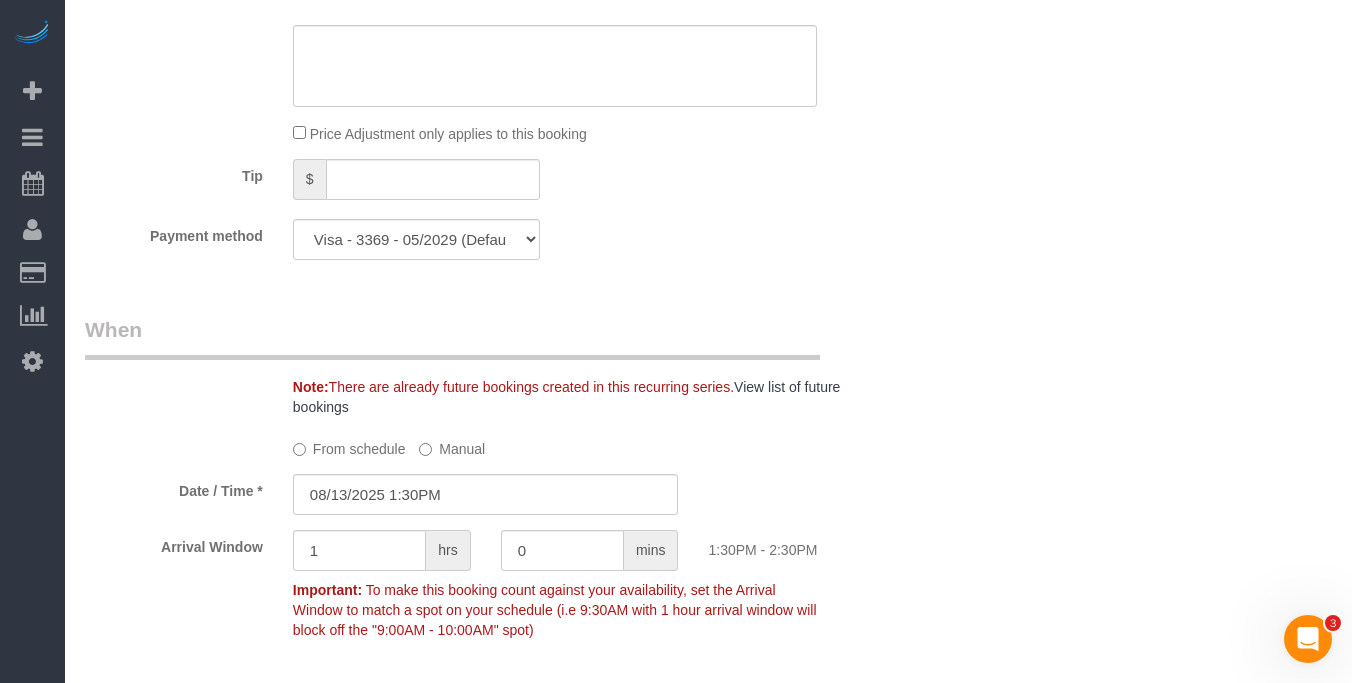 scroll, scrollTop: 1996, scrollLeft: 0, axis: vertical 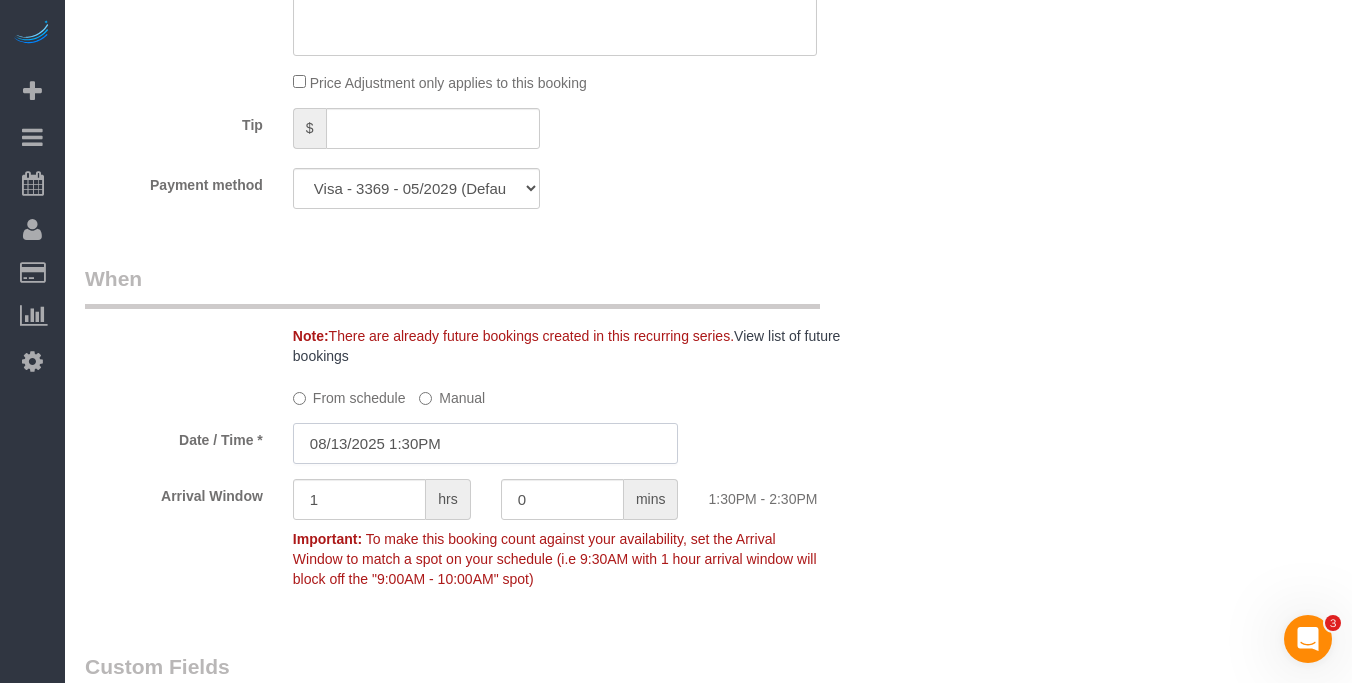 click on "08/13/2025 1:30PM" at bounding box center [486, 443] 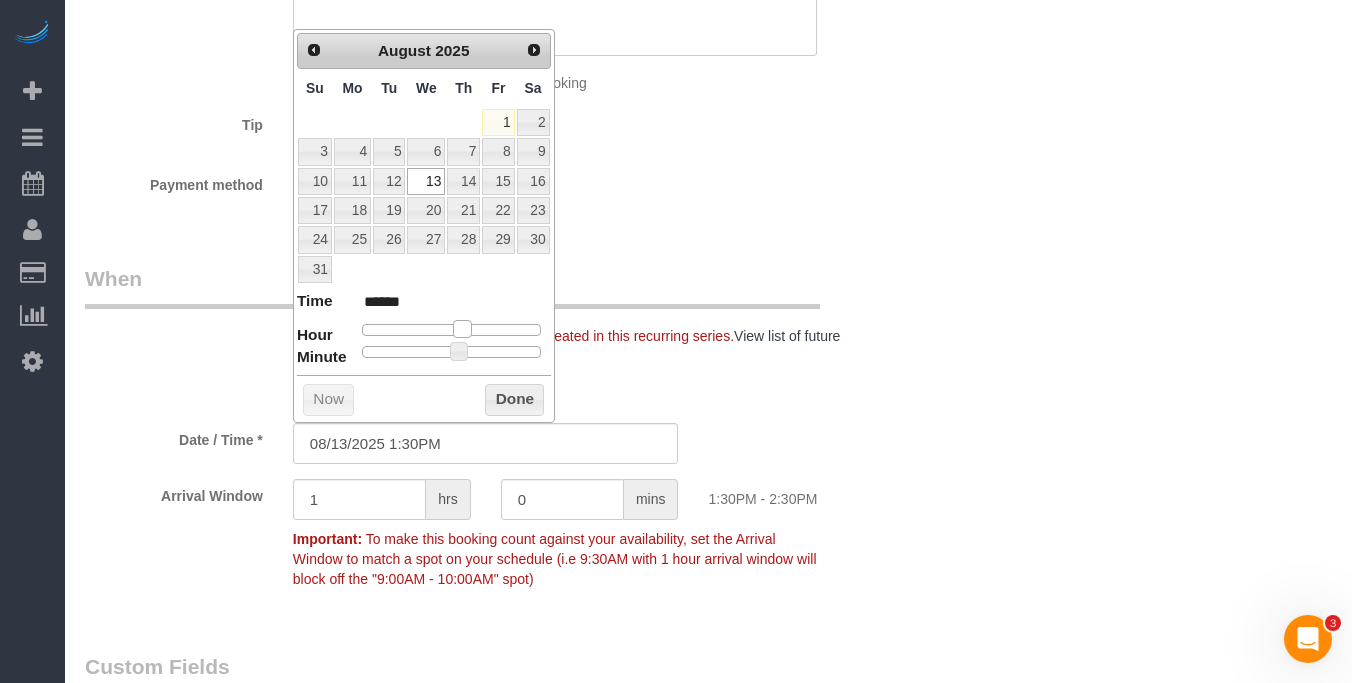 type on "[DATE] [TIME]" 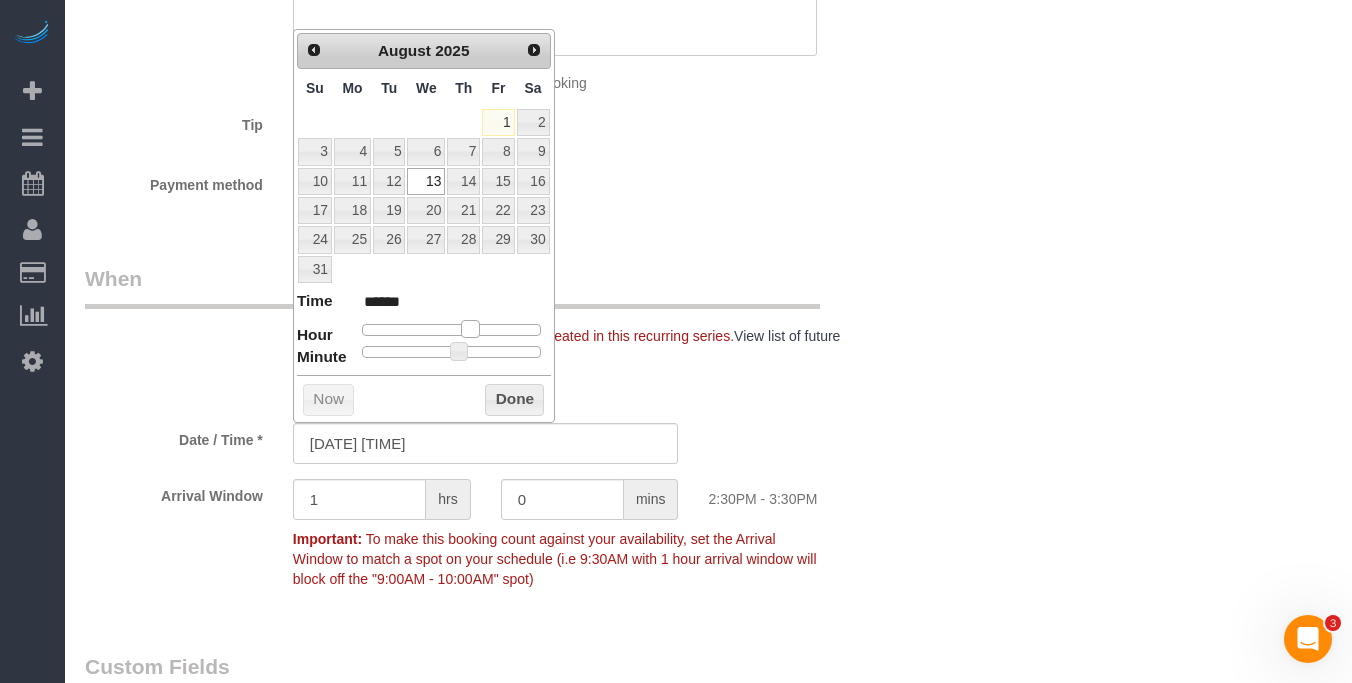 click at bounding box center [470, 329] 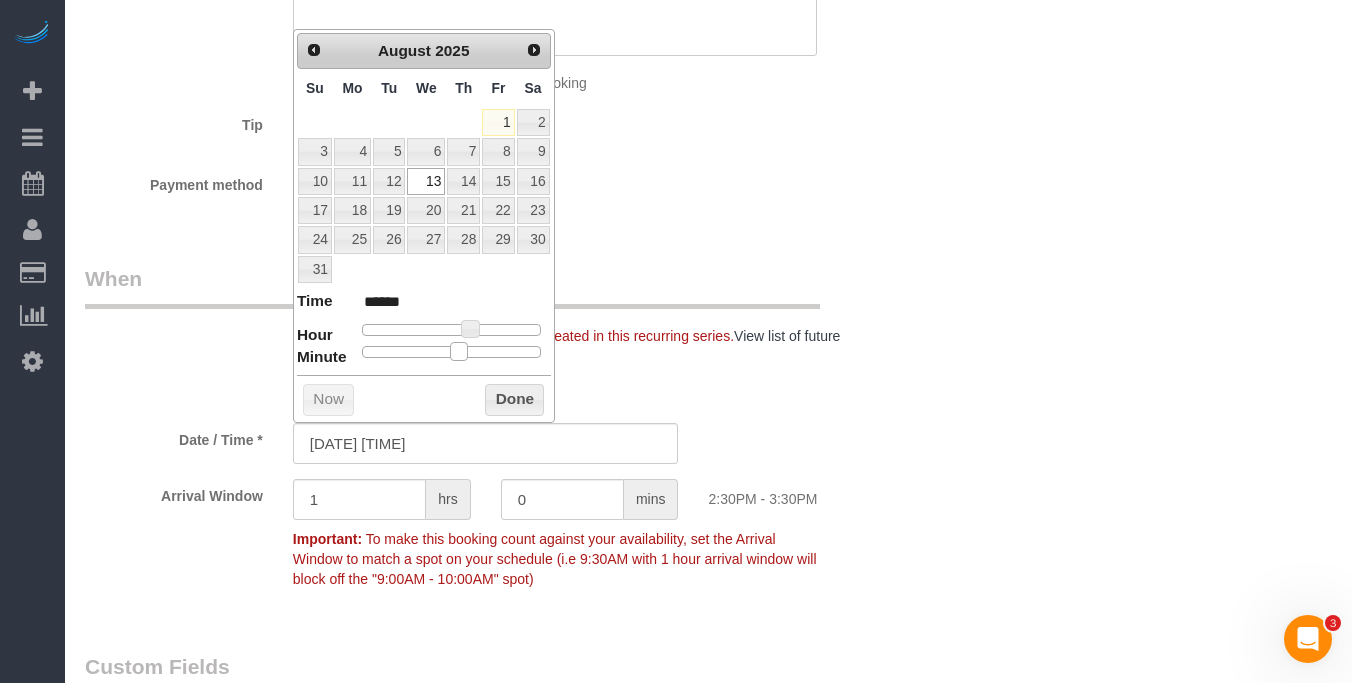 type on "[DATE] [TIME]" 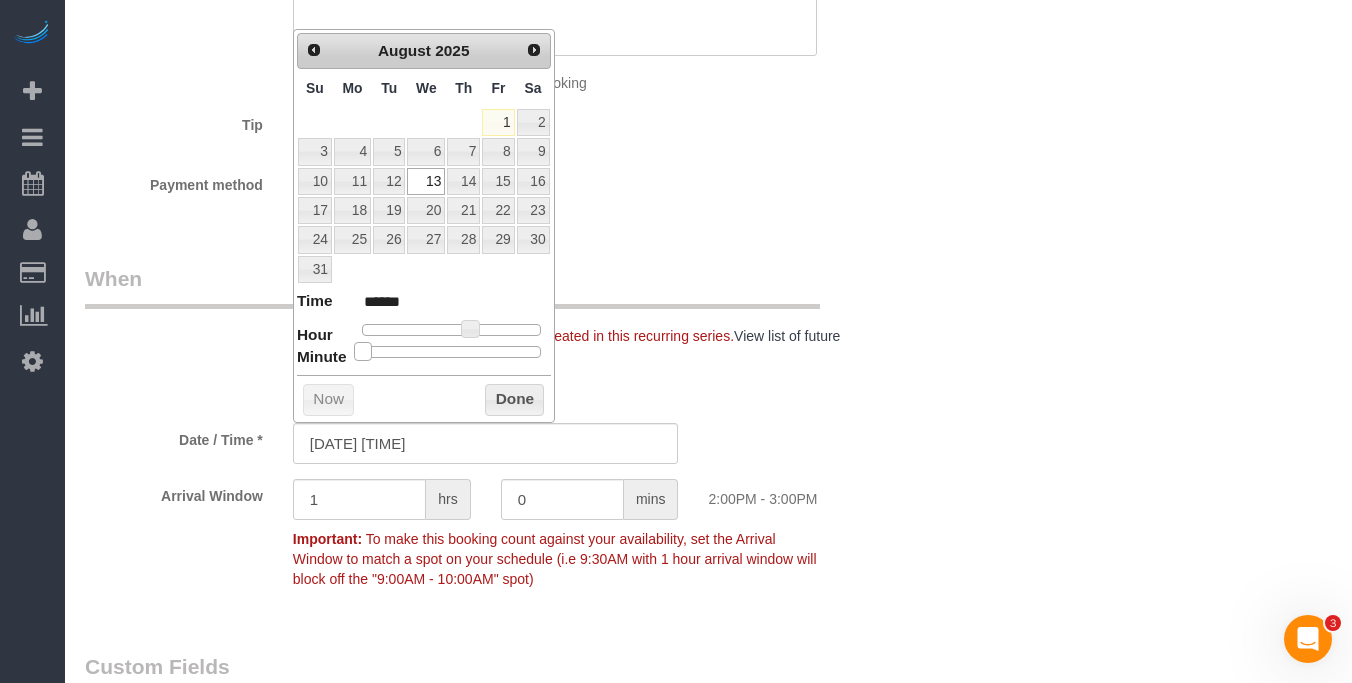 drag, startPoint x: 459, startPoint y: 355, endPoint x: 455, endPoint y: 381, distance: 26.305893 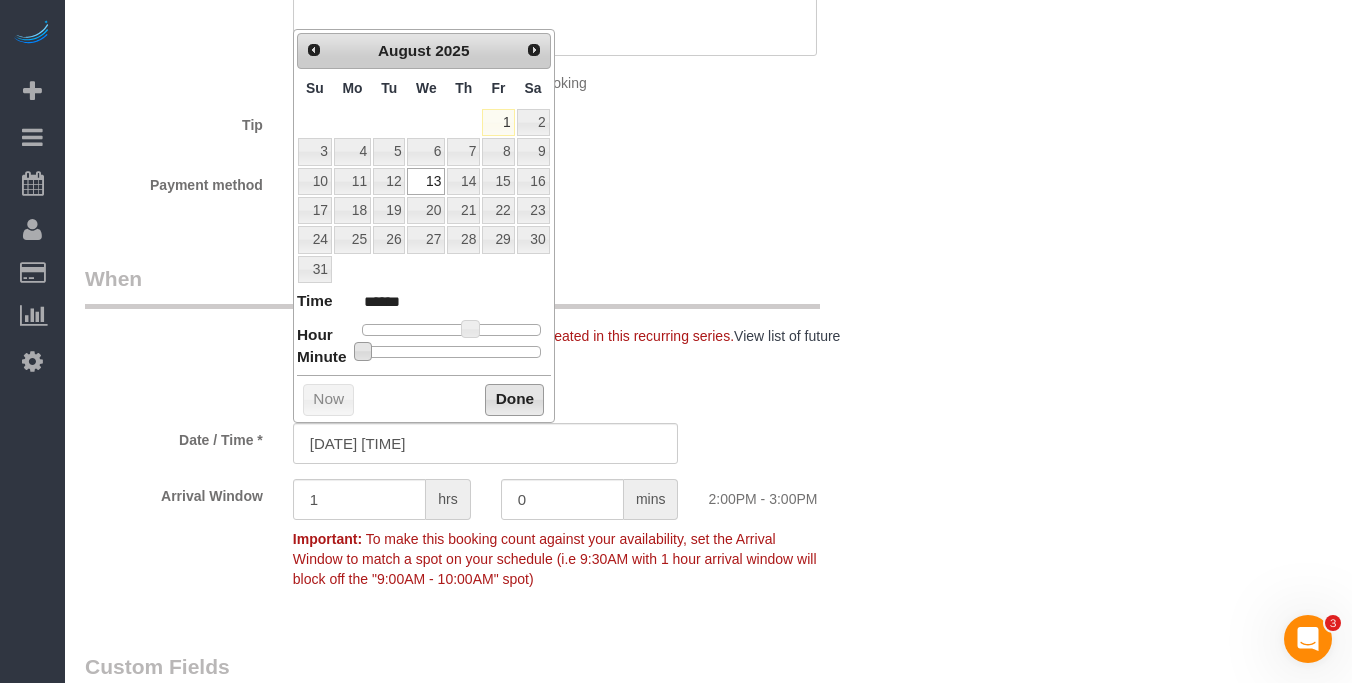 drag, startPoint x: 498, startPoint y: 394, endPoint x: 563, endPoint y: 394, distance: 65 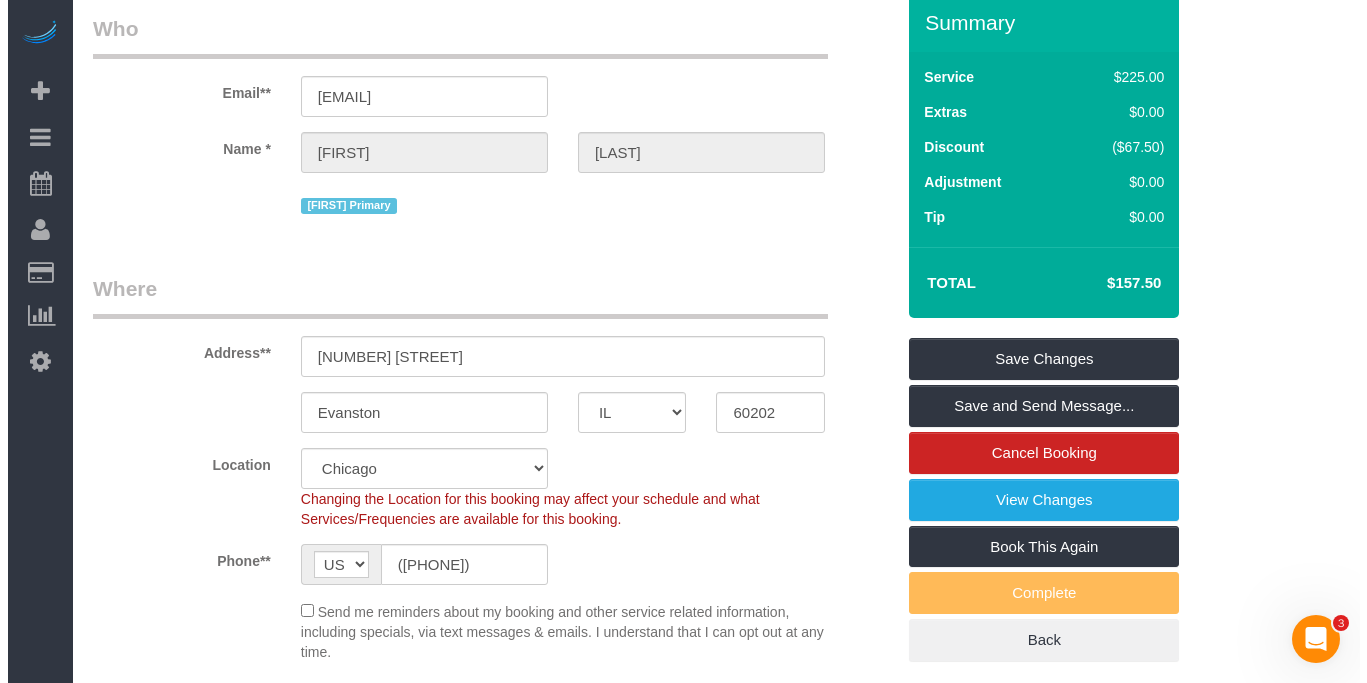 scroll, scrollTop: 0, scrollLeft: 0, axis: both 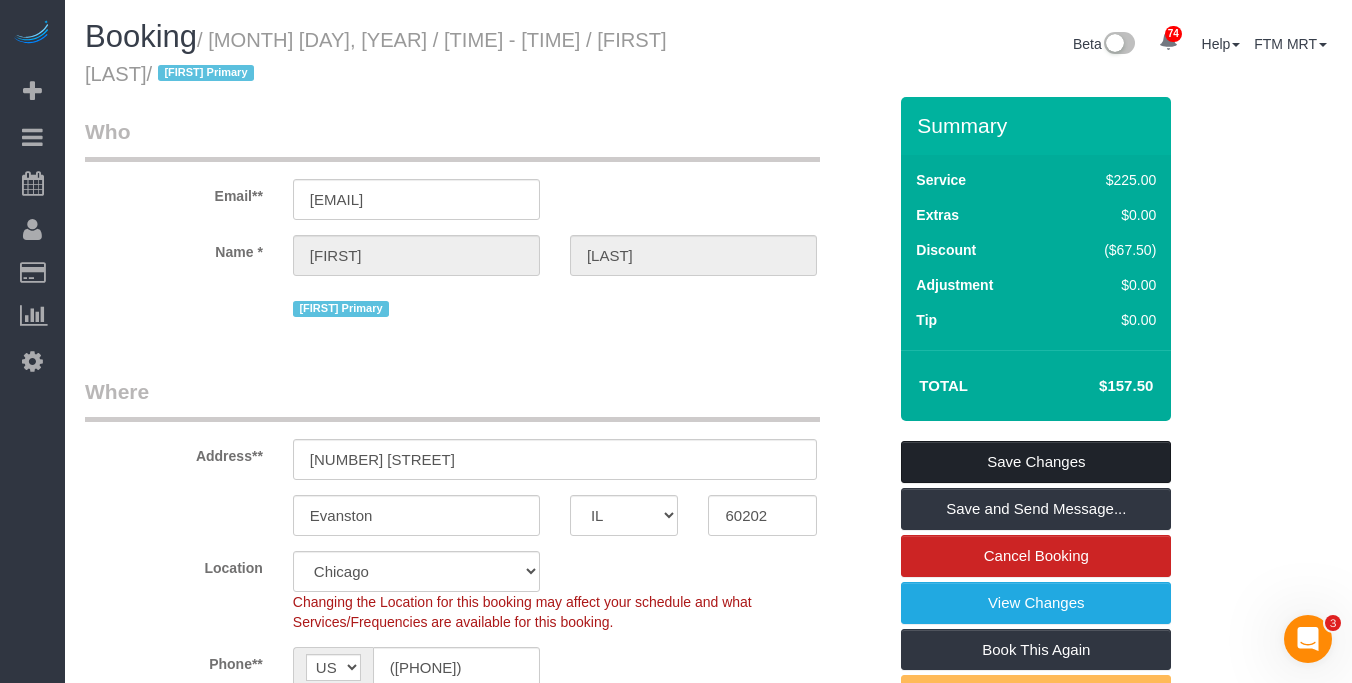 click on "Save Changes" at bounding box center [1036, 462] 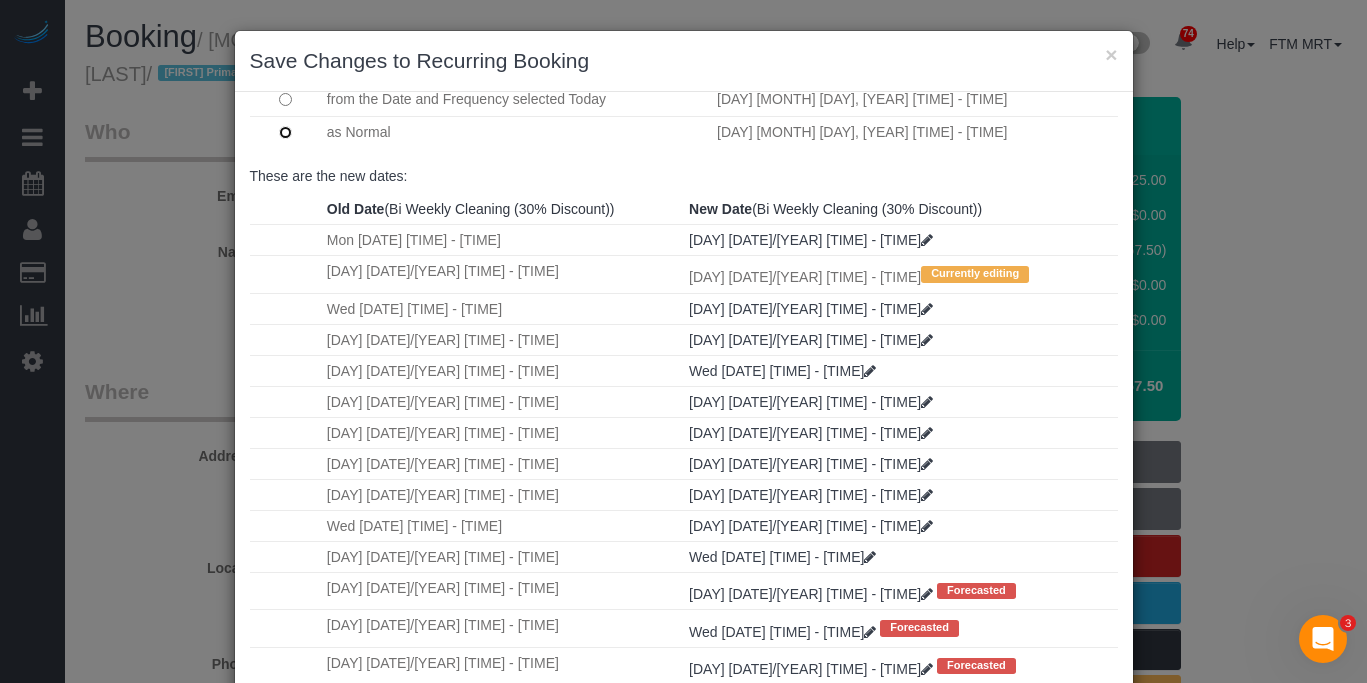 scroll, scrollTop: 387, scrollLeft: 0, axis: vertical 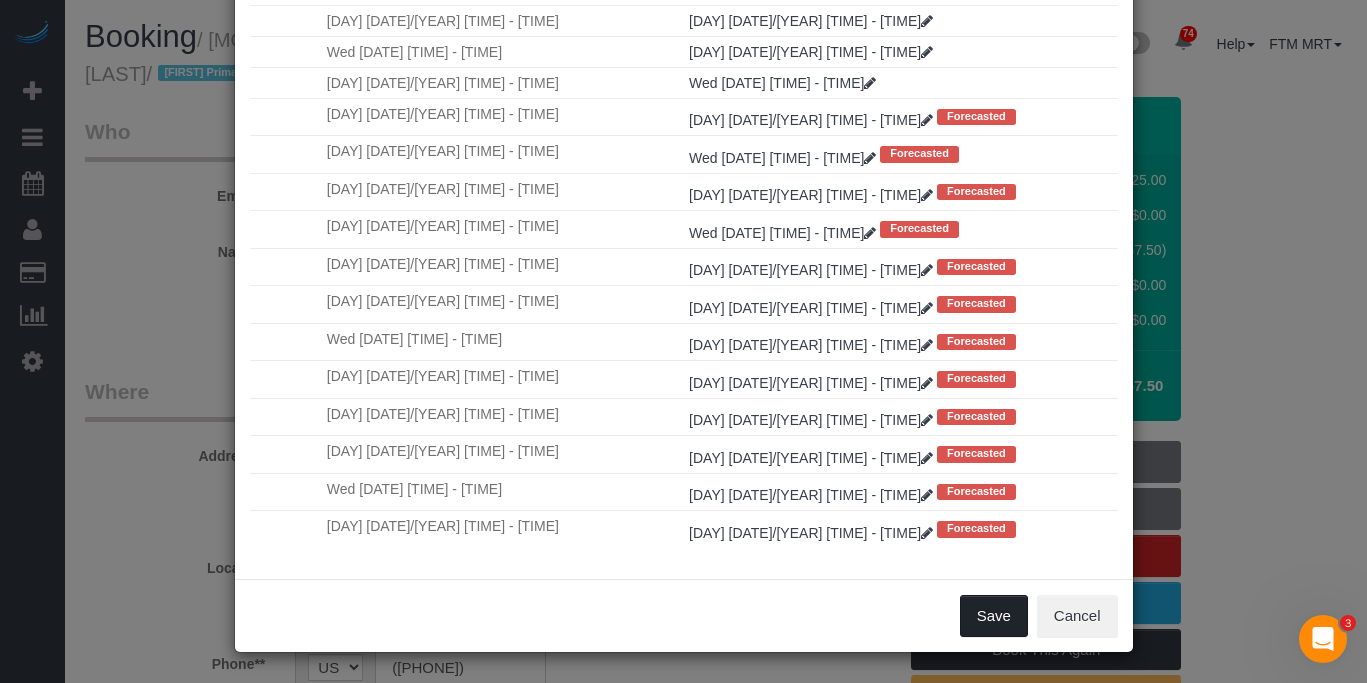click on "Save" at bounding box center (994, 616) 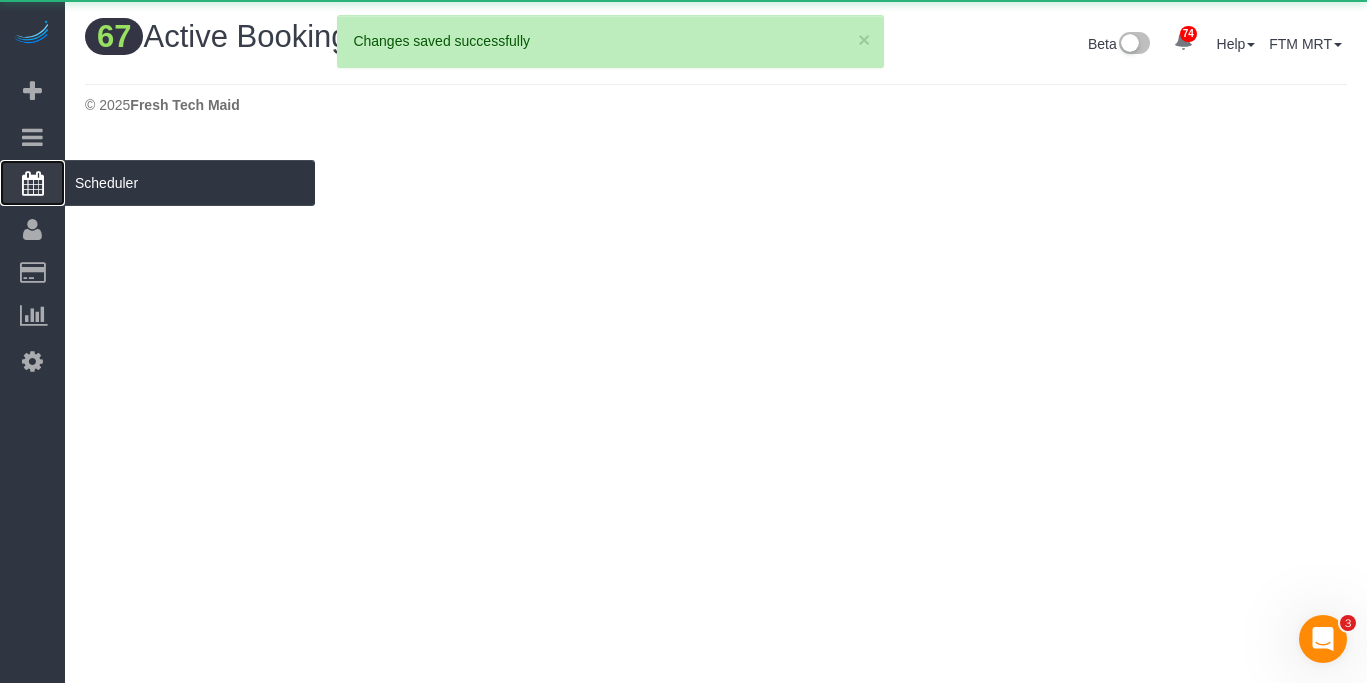 click on "Scheduler" at bounding box center [190, 183] 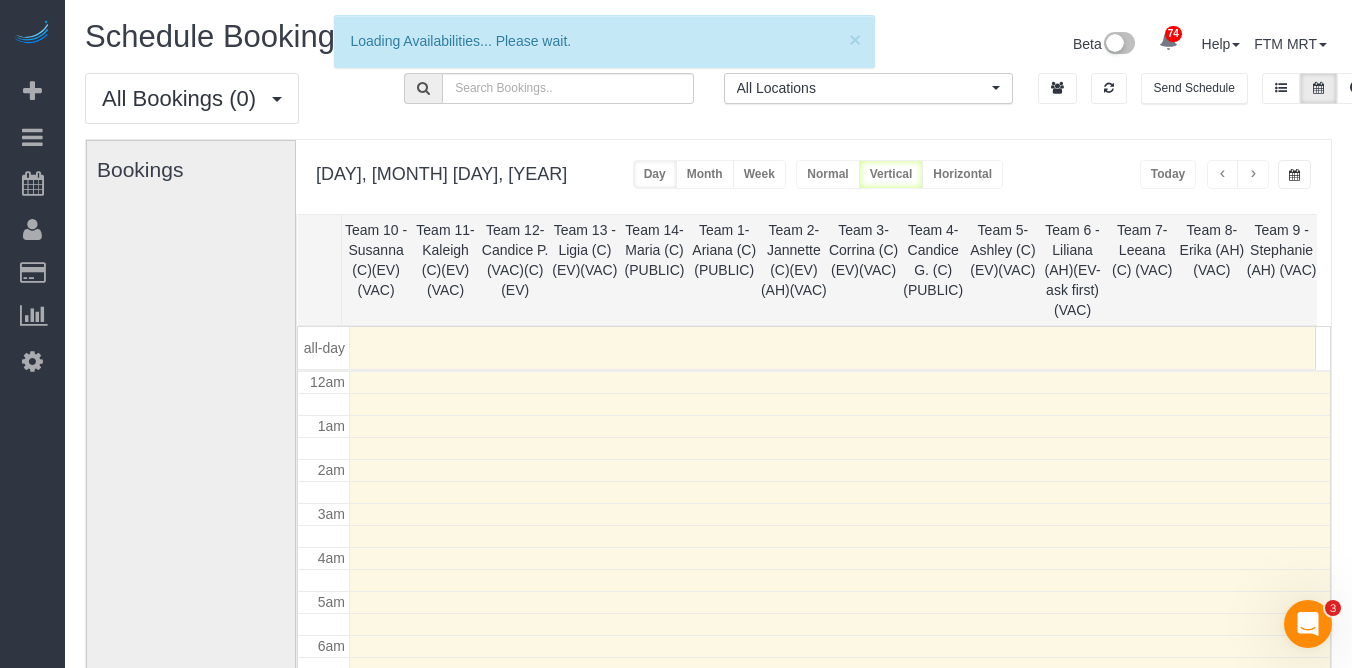 scroll, scrollTop: 265, scrollLeft: 0, axis: vertical 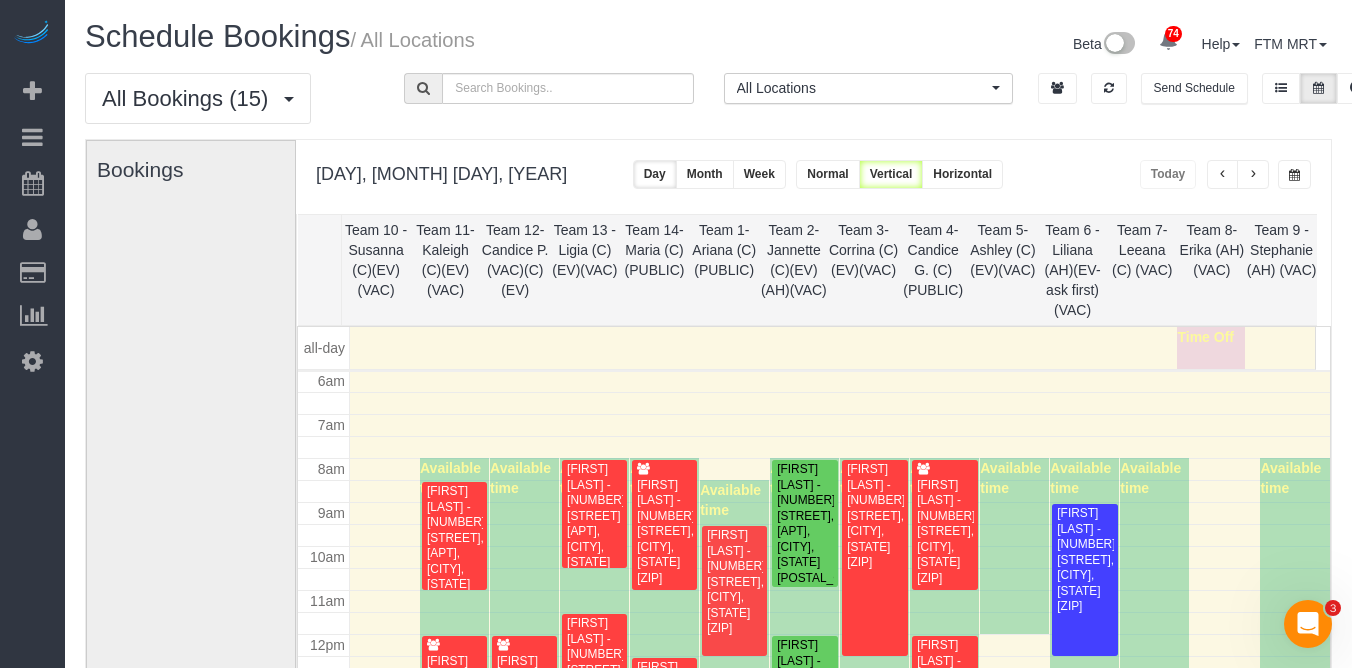 click at bounding box center [1294, 175] 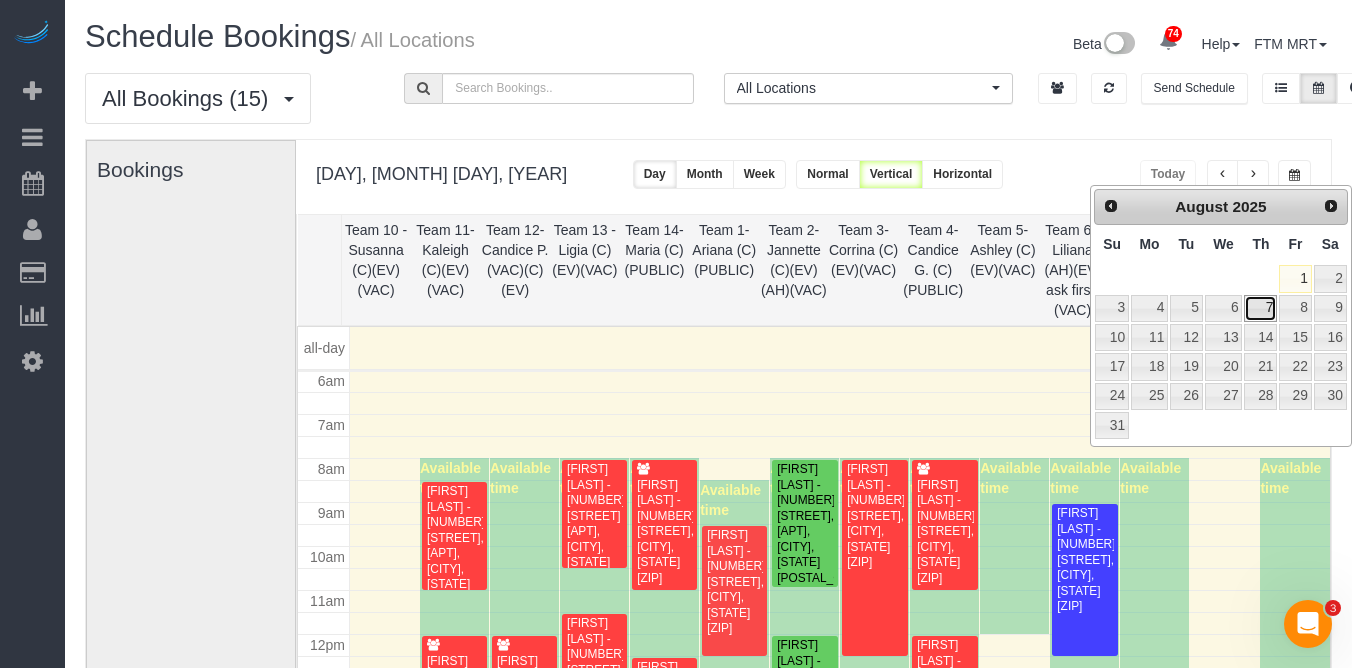 click on "7" at bounding box center [1260, 308] 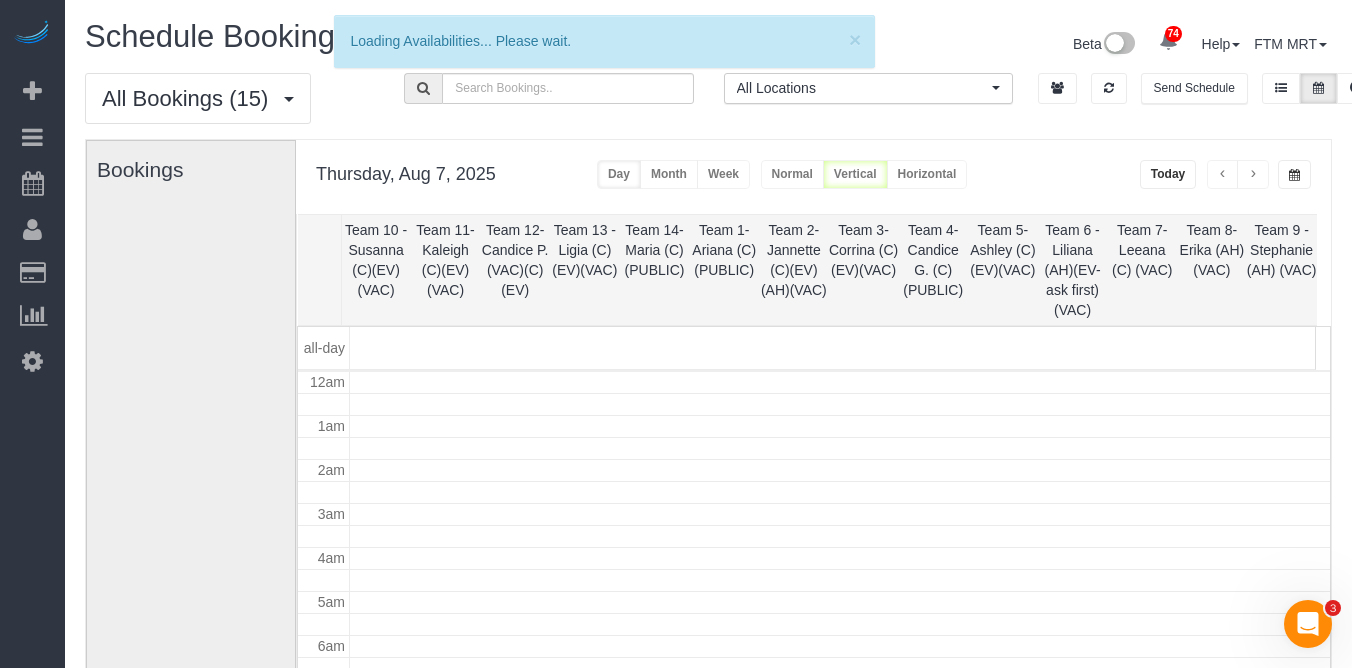 scroll, scrollTop: 265, scrollLeft: 0, axis: vertical 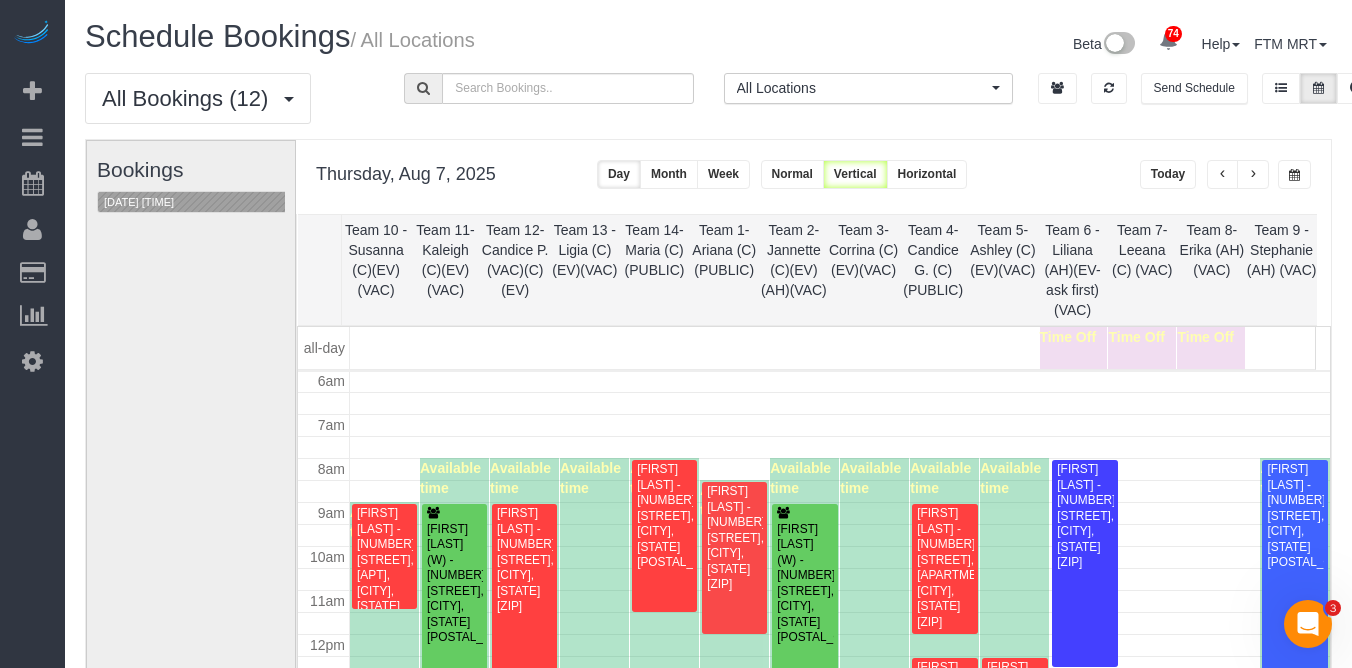 click at bounding box center (1223, 175) 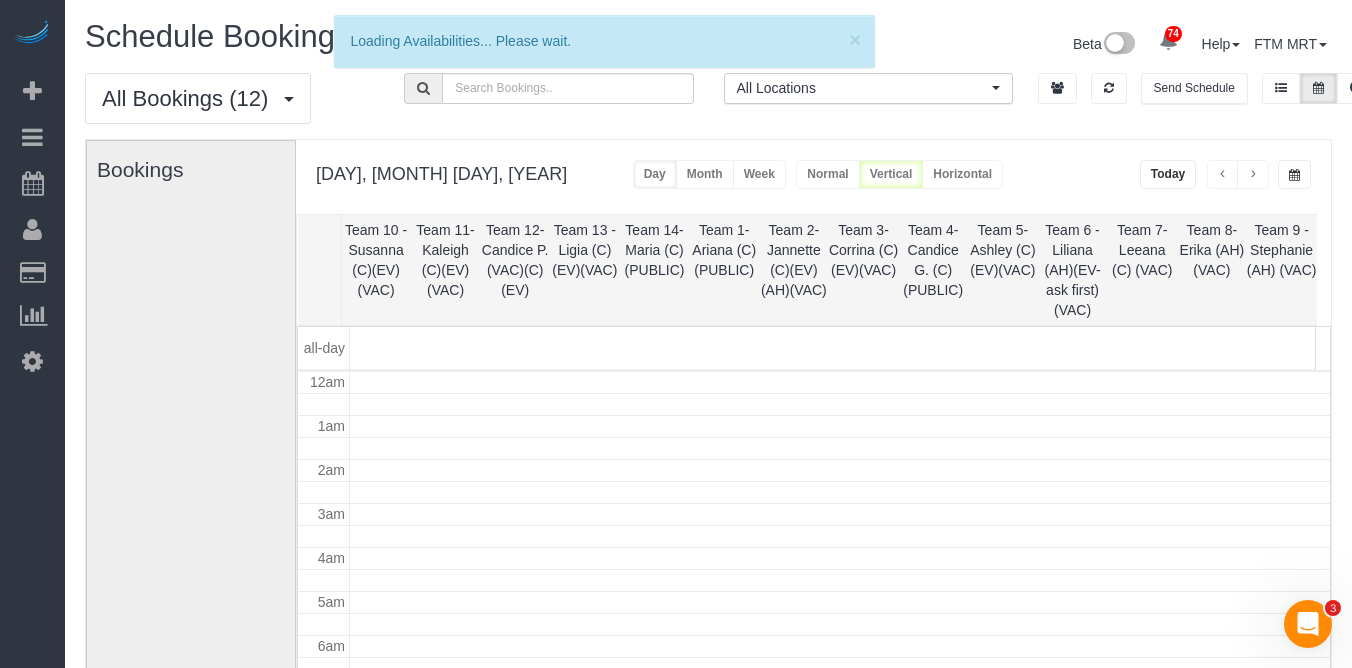 scroll, scrollTop: 265, scrollLeft: 0, axis: vertical 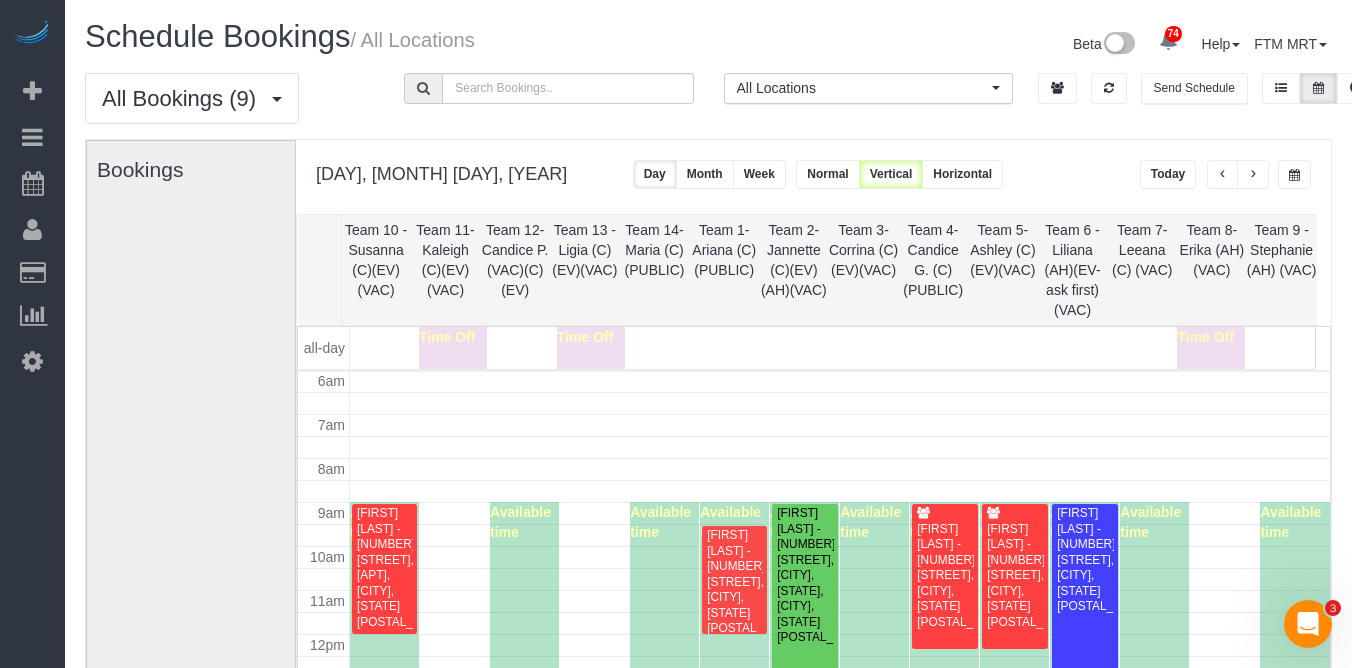 click at bounding box center (1294, 175) 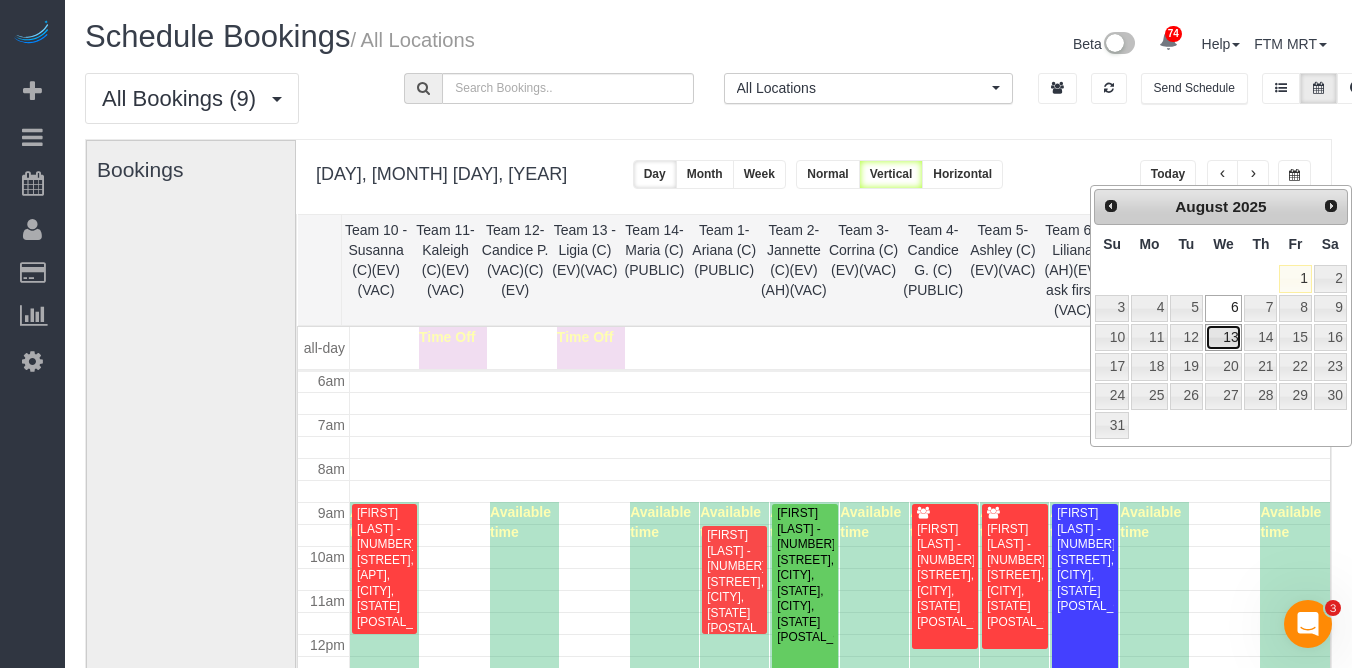 click on "13" at bounding box center (1224, 337) 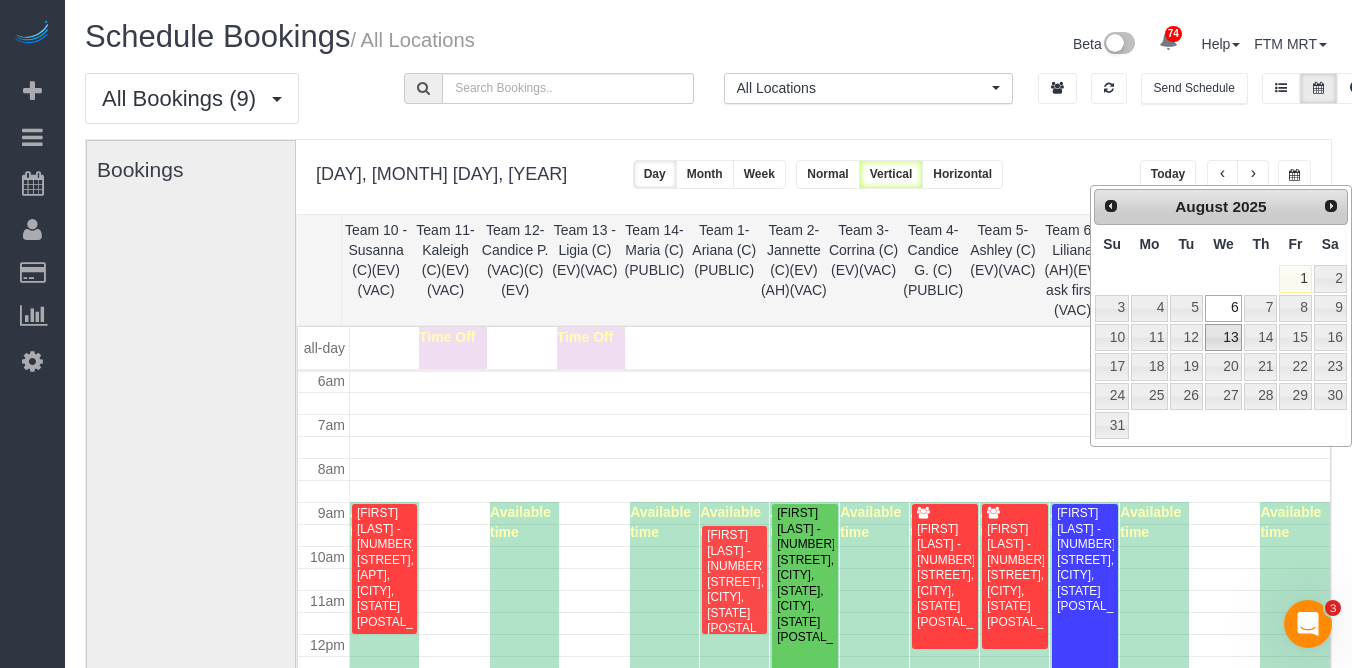 type on "**********" 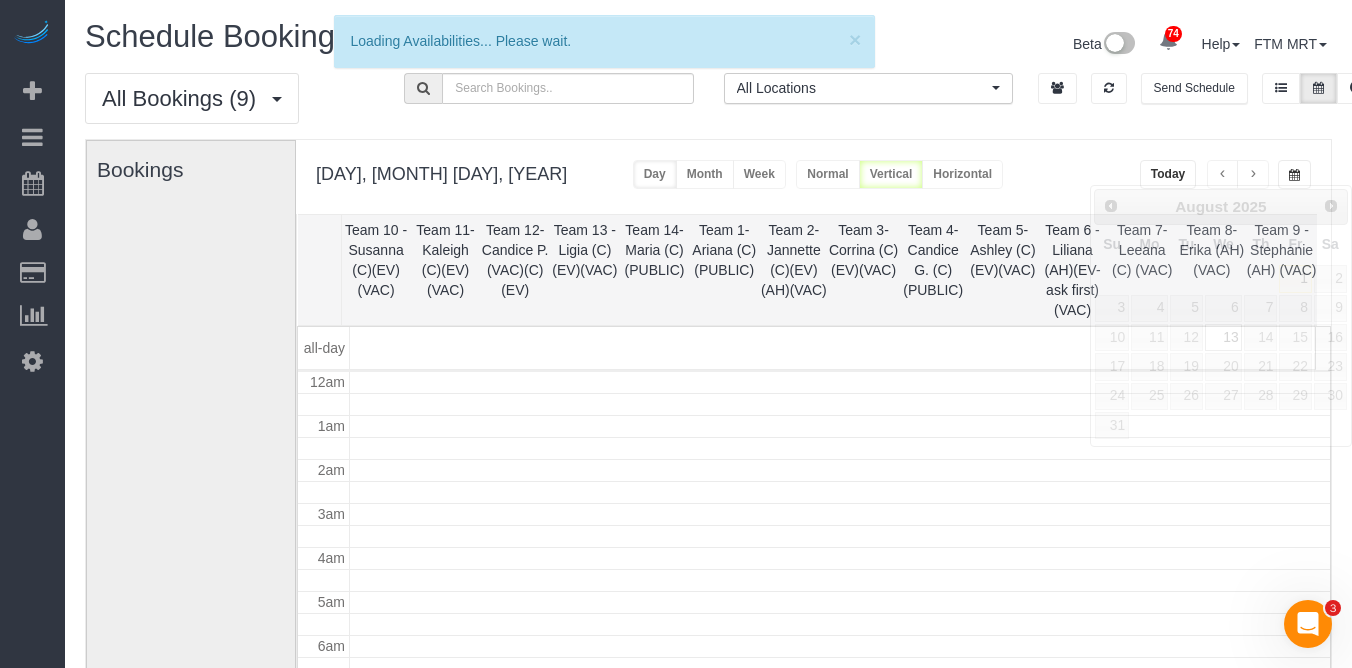scroll, scrollTop: 265, scrollLeft: 0, axis: vertical 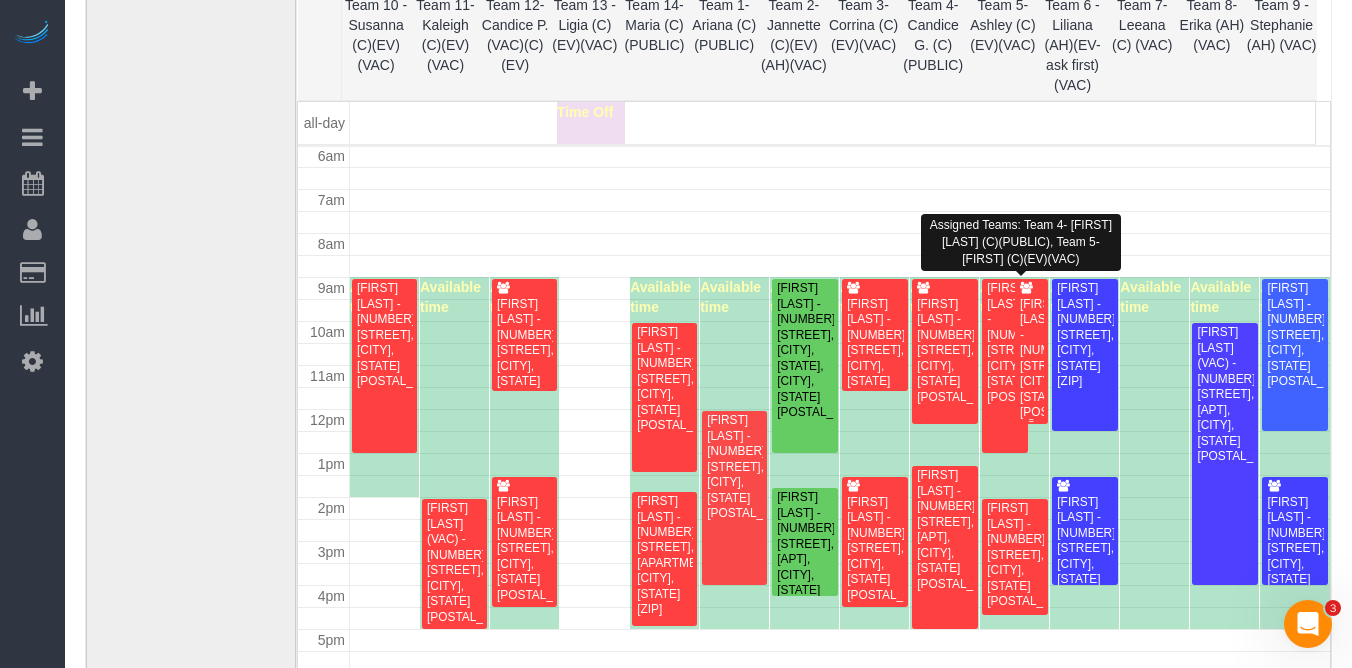 click on "[FIRST] [LAST] - [NUMBER] [STREET], [CITY], [STATE] [POSTAL_CODE]" at bounding box center [1031, 359] 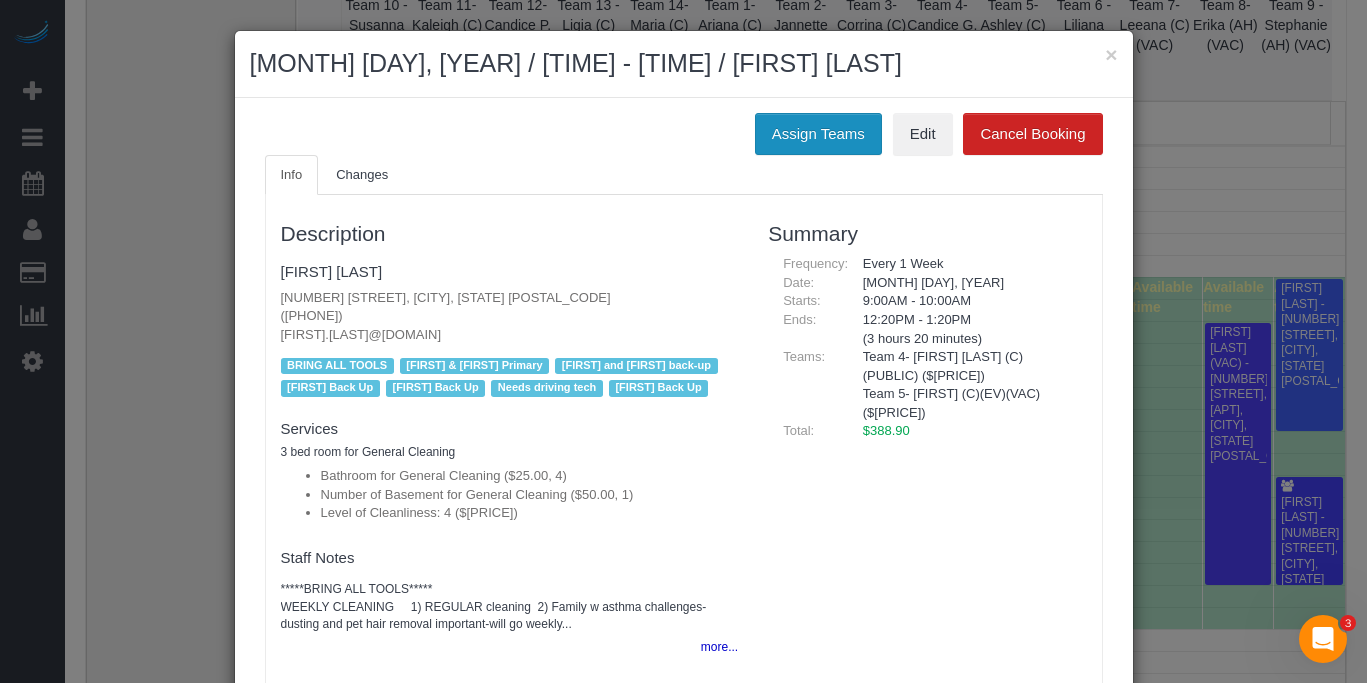 click on "Assign Teams" at bounding box center (818, 134) 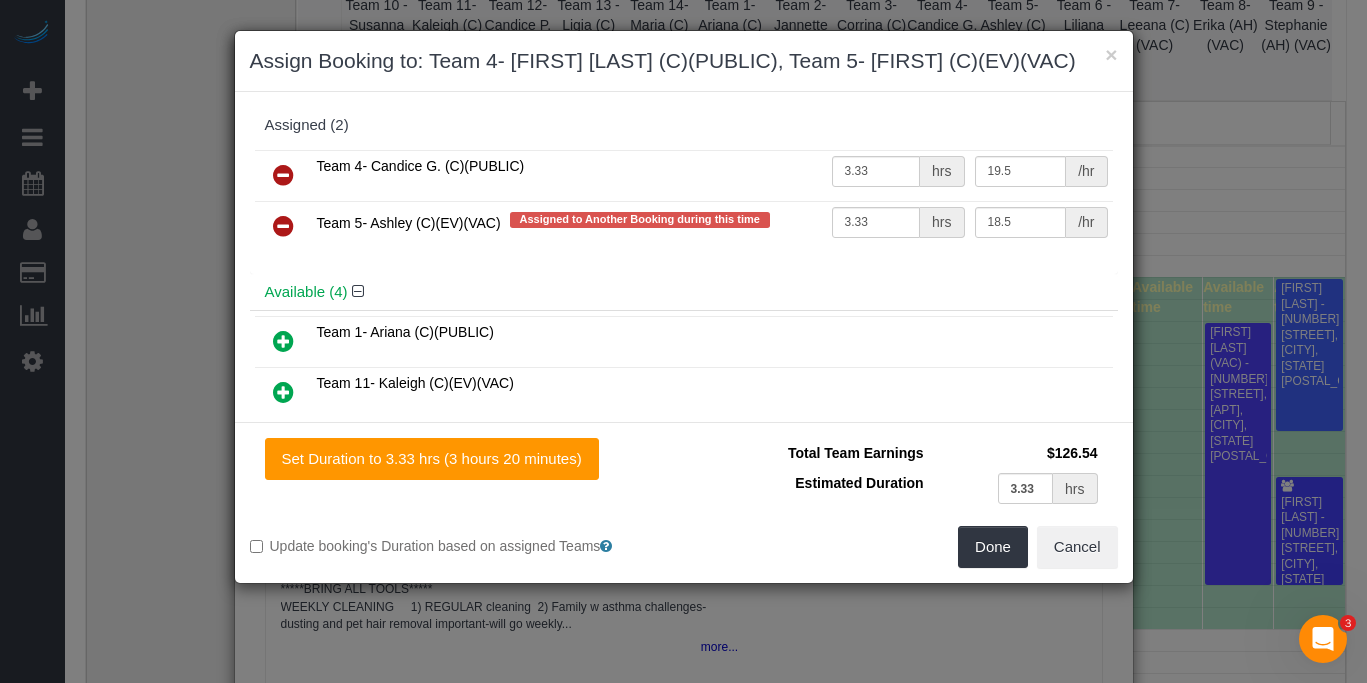 click at bounding box center [283, 226] 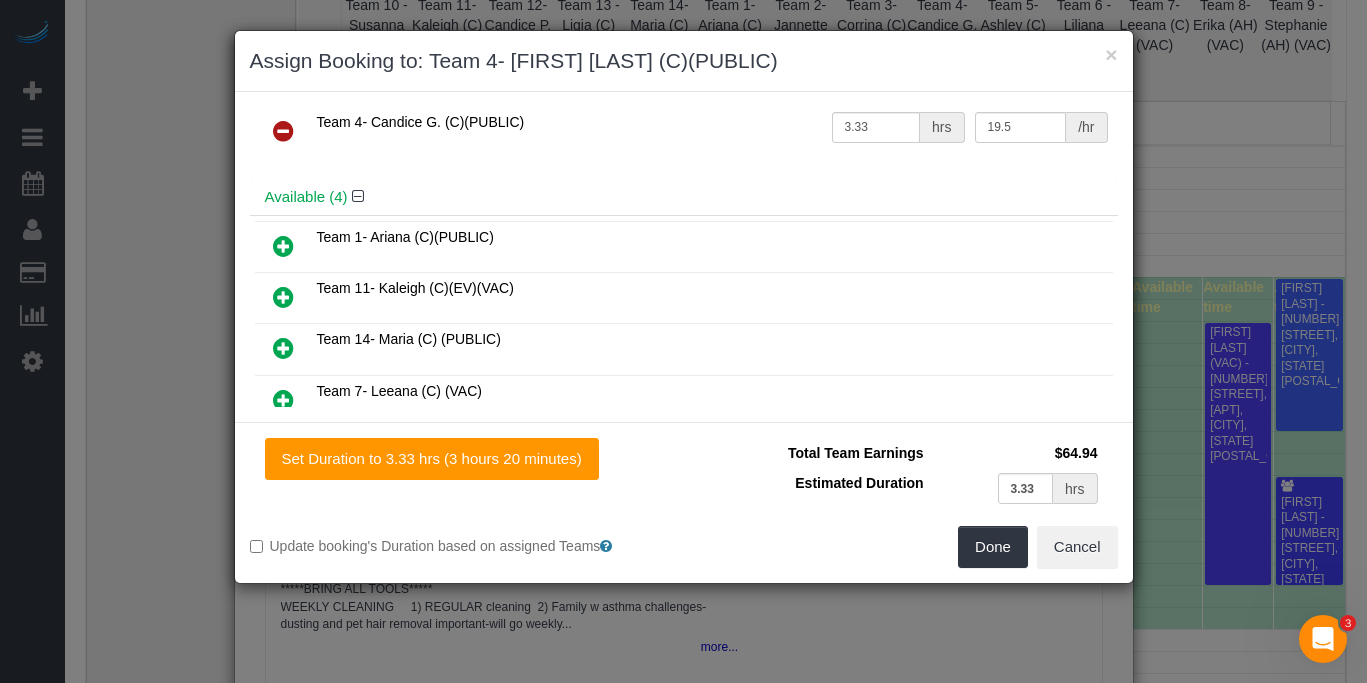 click at bounding box center (283, 297) 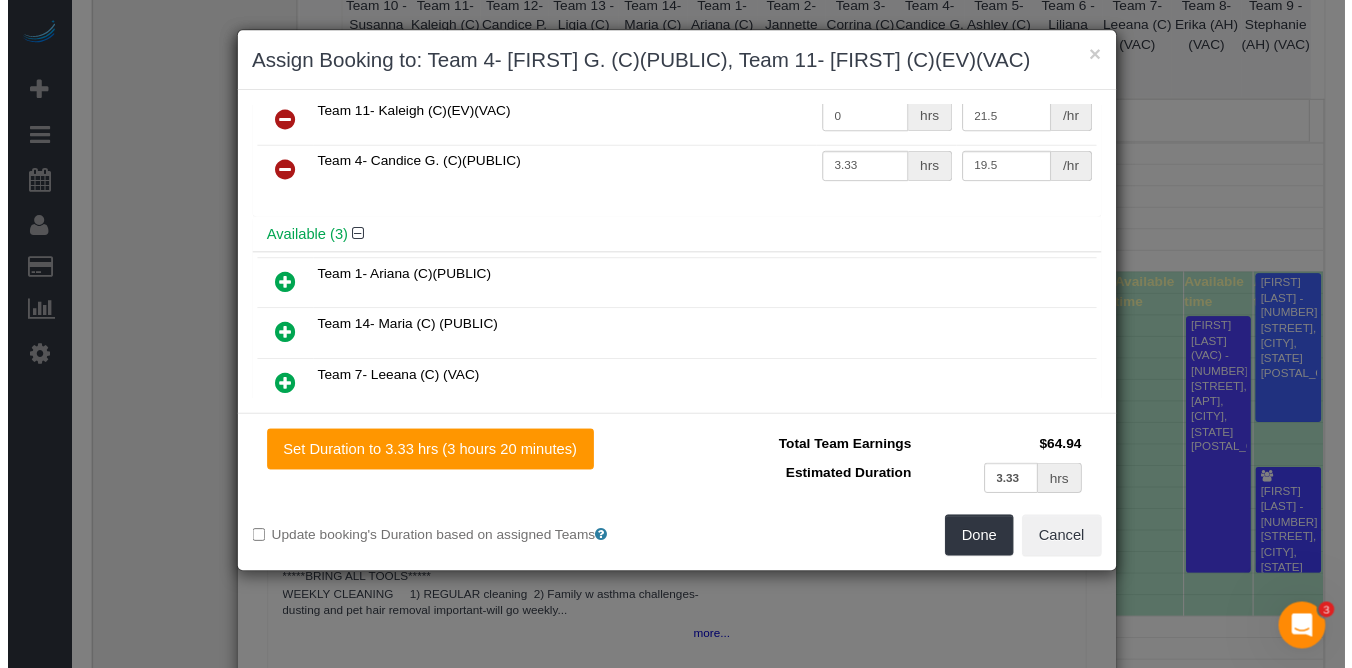 scroll, scrollTop: 0, scrollLeft: 0, axis: both 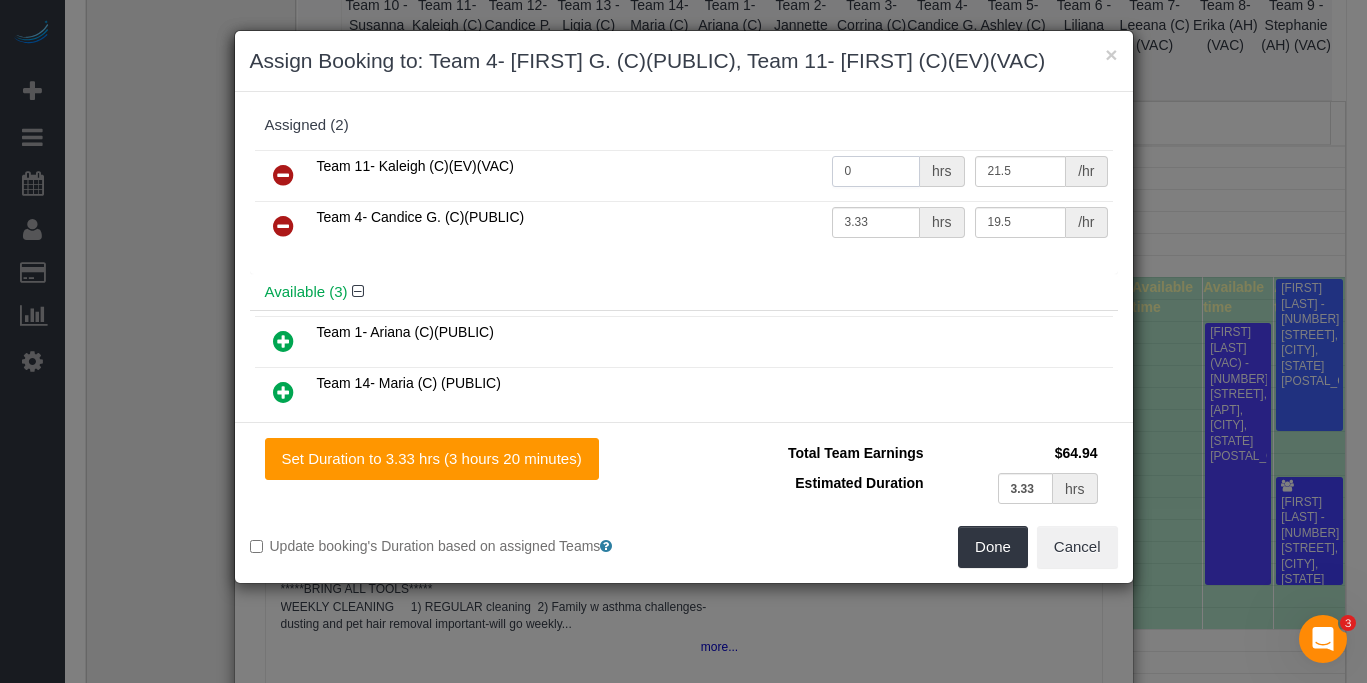 drag, startPoint x: 856, startPoint y: 168, endPoint x: 768, endPoint y: 154, distance: 89.106674 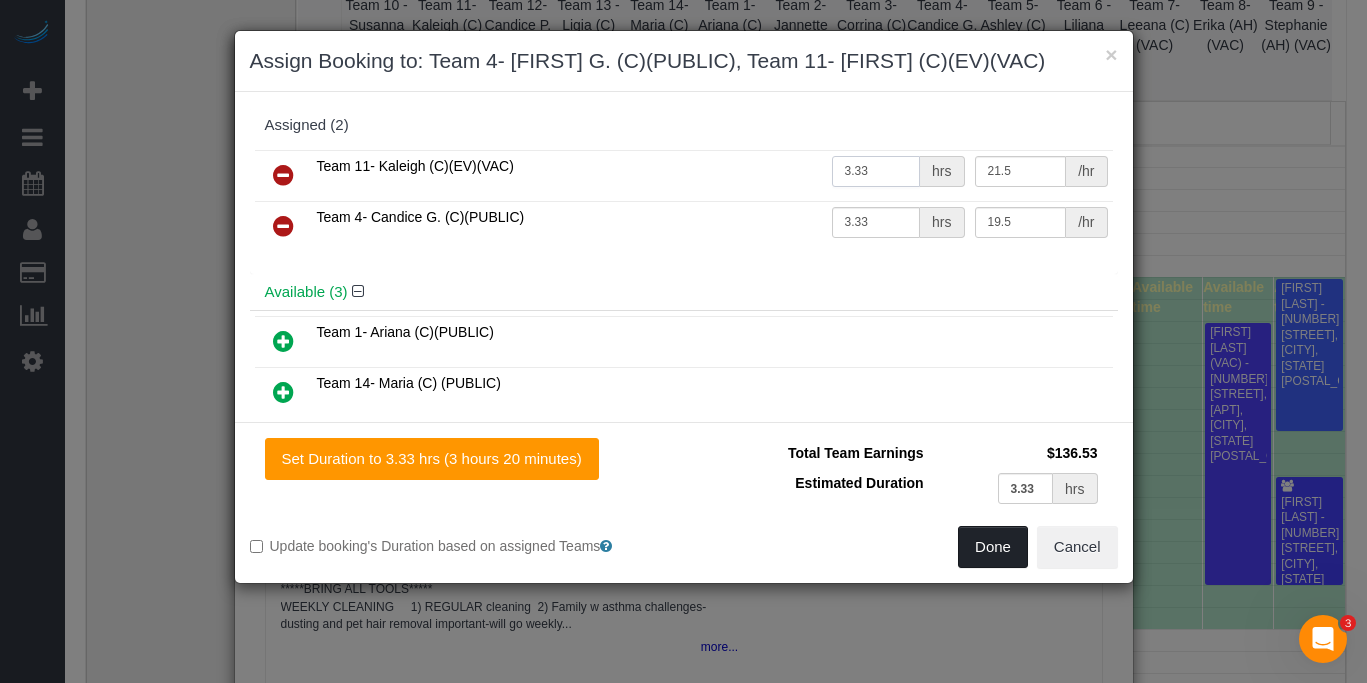 type on "3.33" 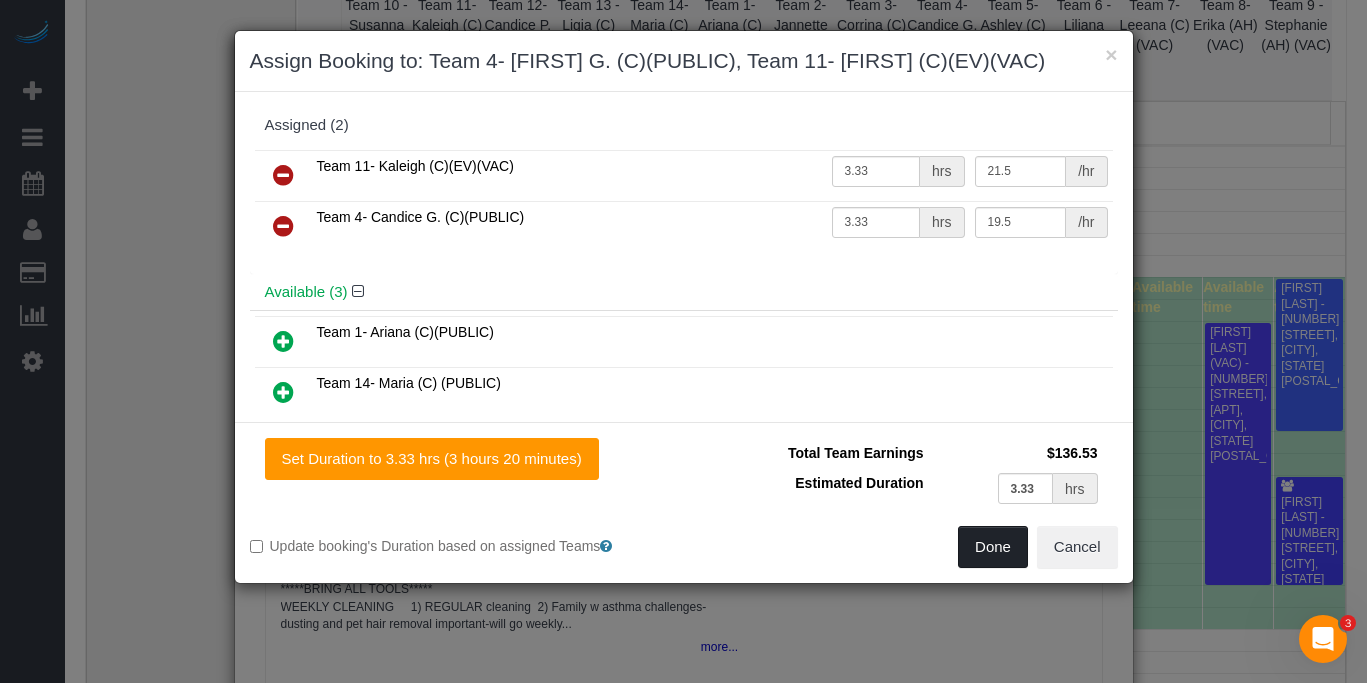 click on "Done" at bounding box center (993, 547) 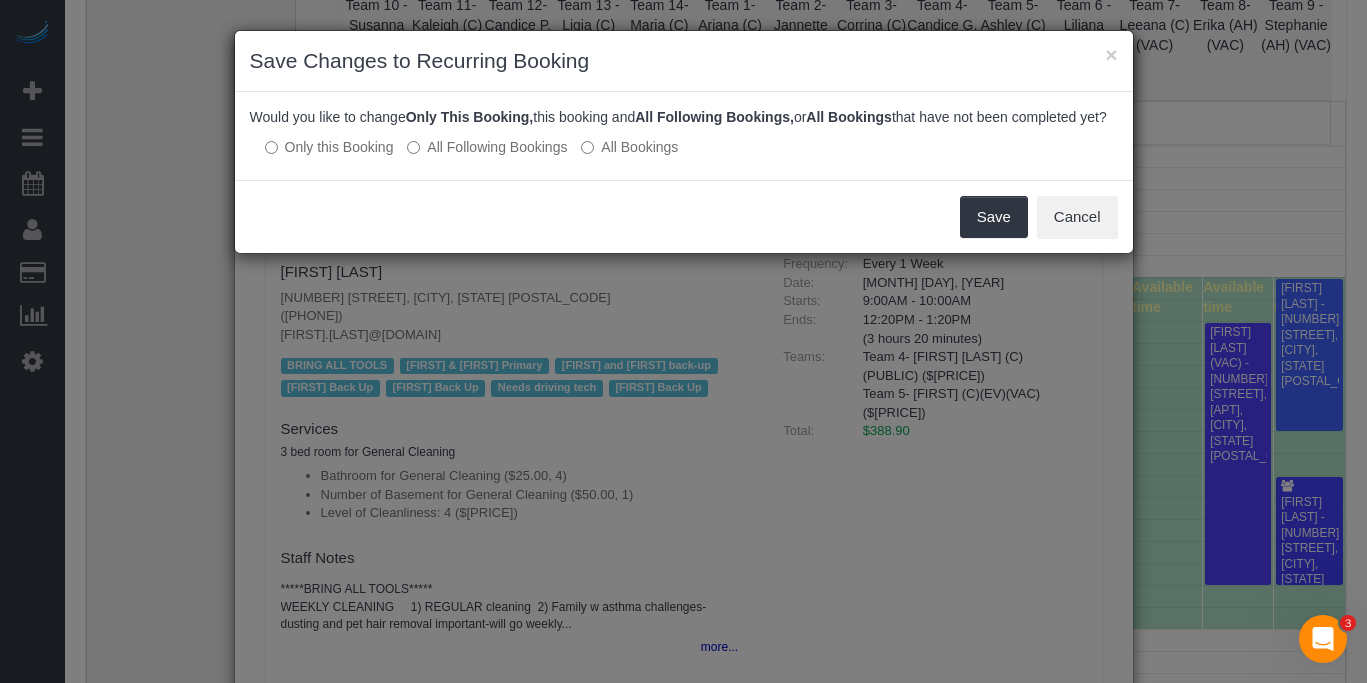 drag, startPoint x: 523, startPoint y: 166, endPoint x: 579, endPoint y: 179, distance: 57.48913 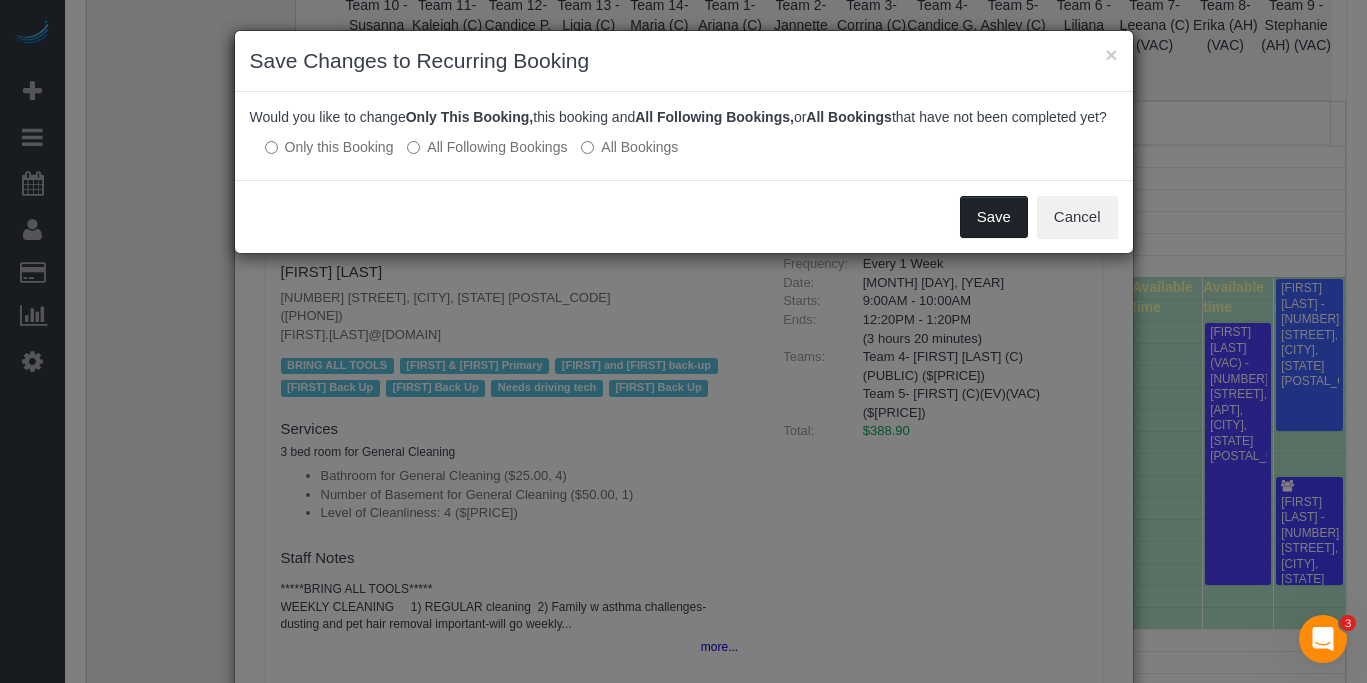 click on "Save" at bounding box center [994, 217] 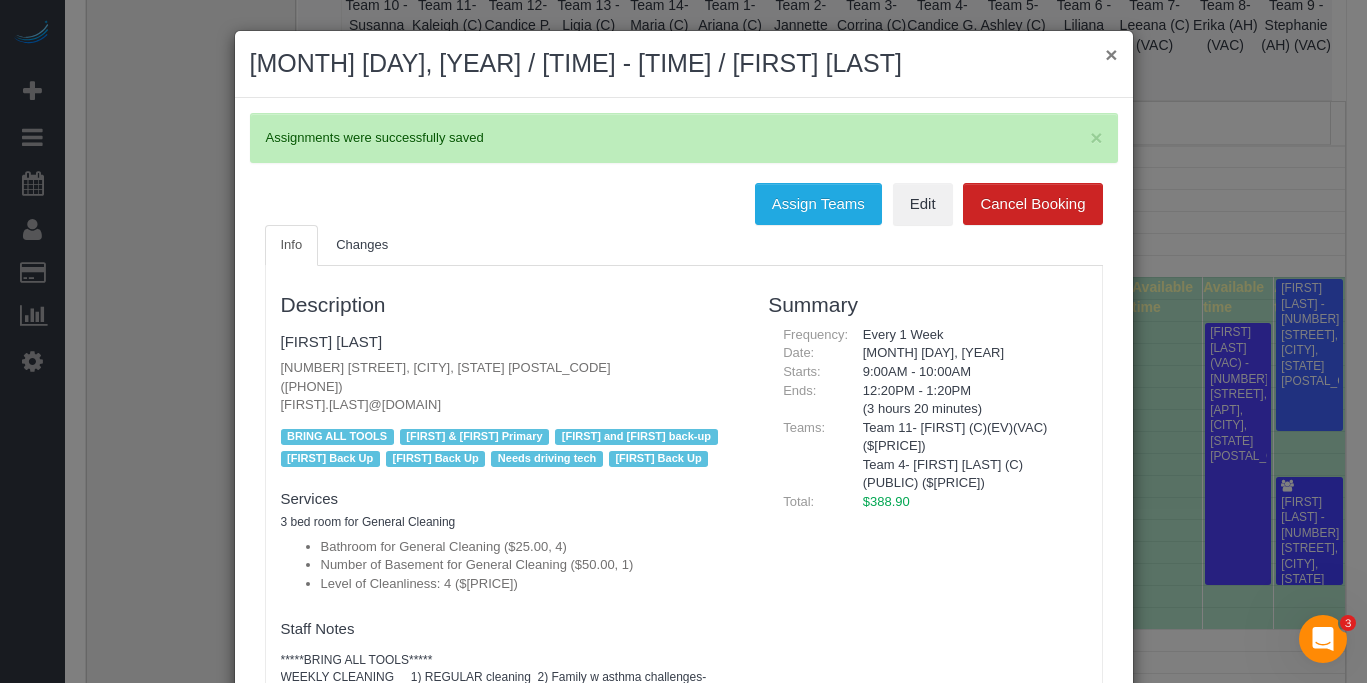click on "×" at bounding box center [1111, 54] 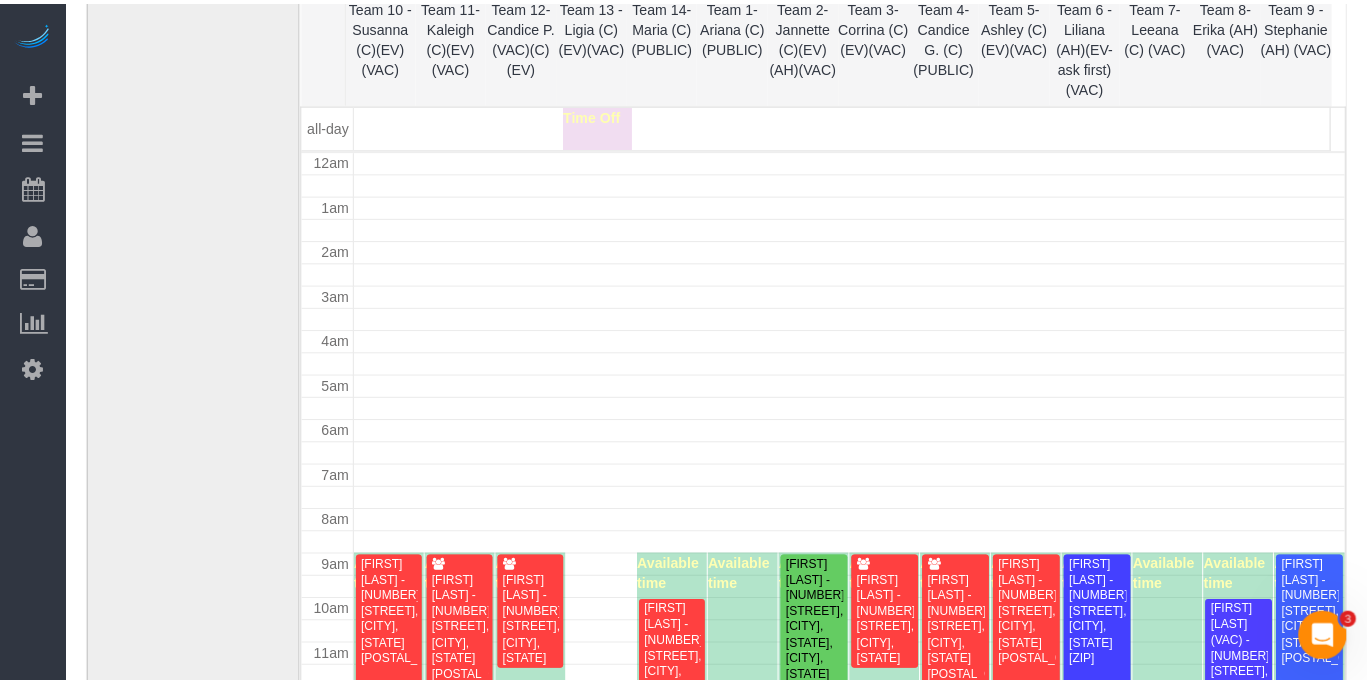 scroll, scrollTop: 265, scrollLeft: 0, axis: vertical 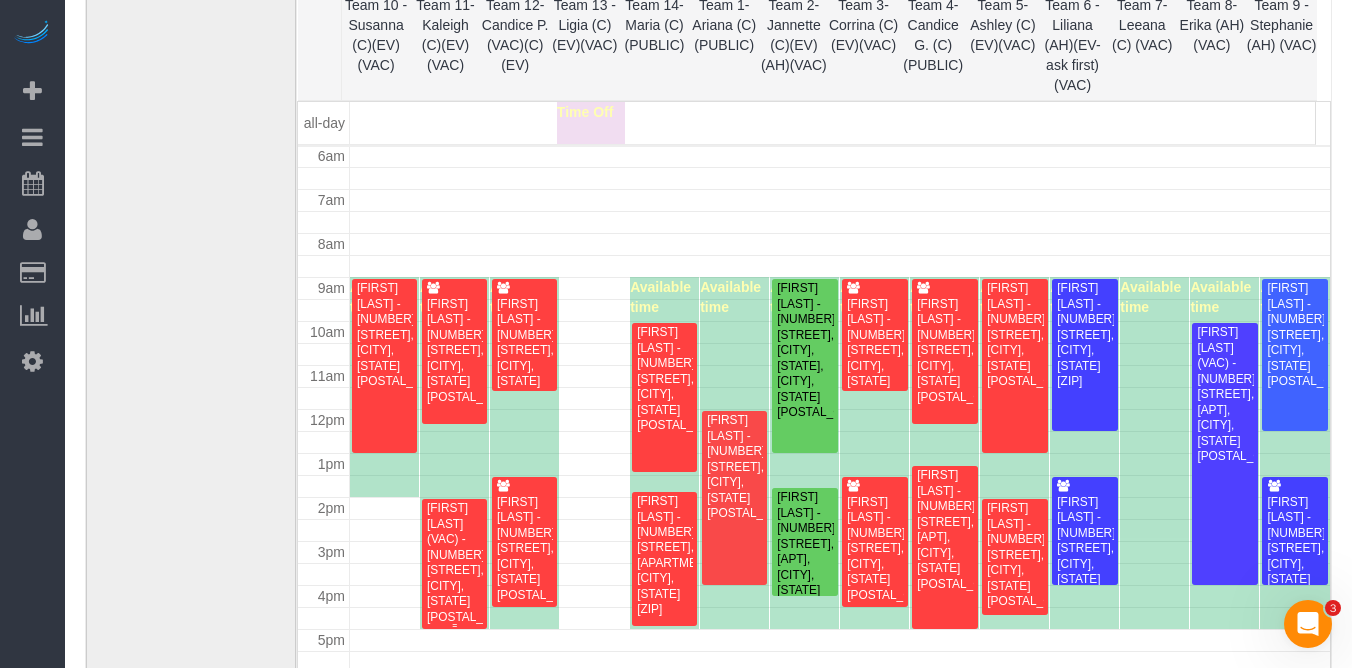 click on "[FIRST] [LAST] (VAC) - [NUMBER] [STREET], [CITY], [STATE] [POSTAL_CODE]" at bounding box center [454, 563] 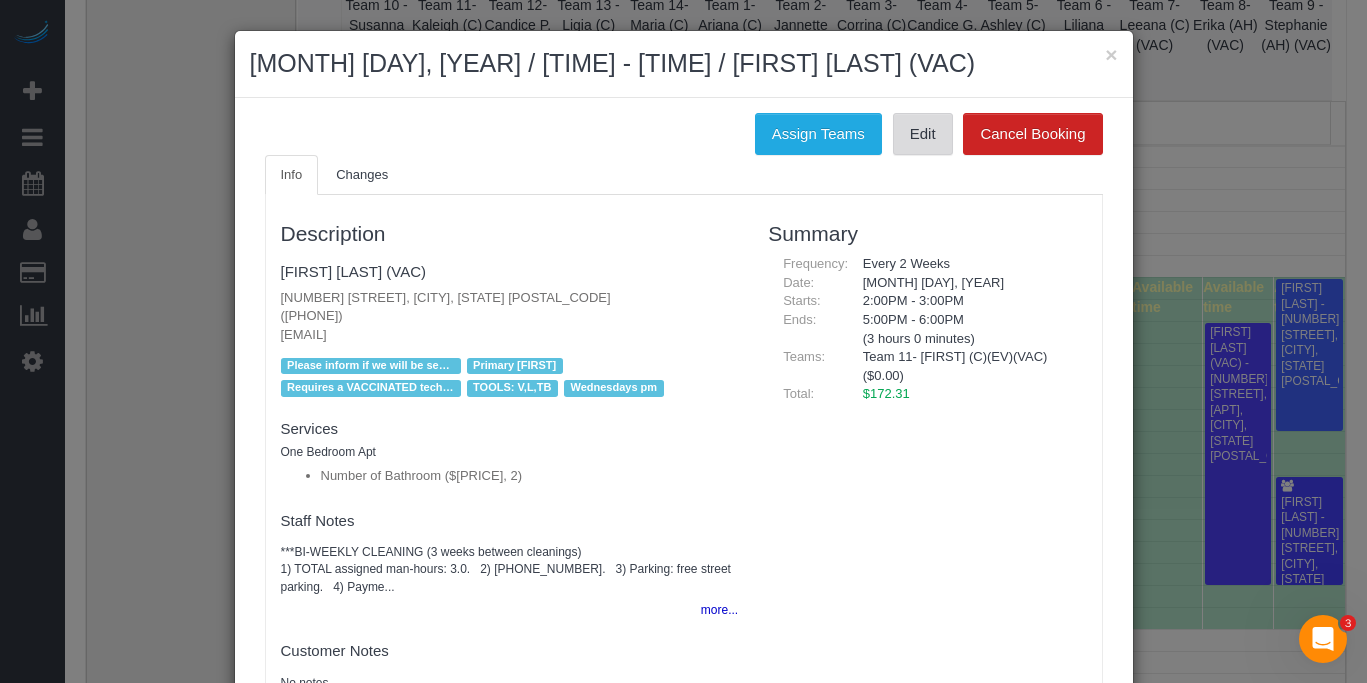 click on "Edit" at bounding box center [923, 134] 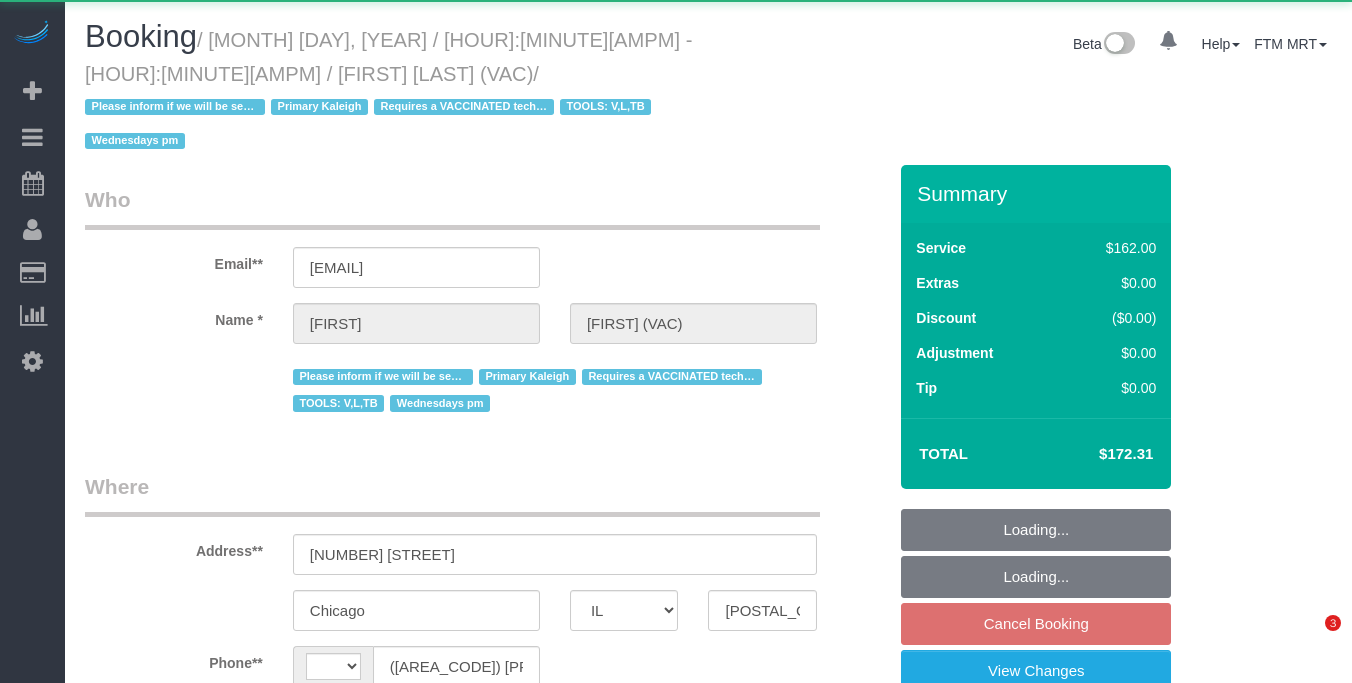 select on "IL" 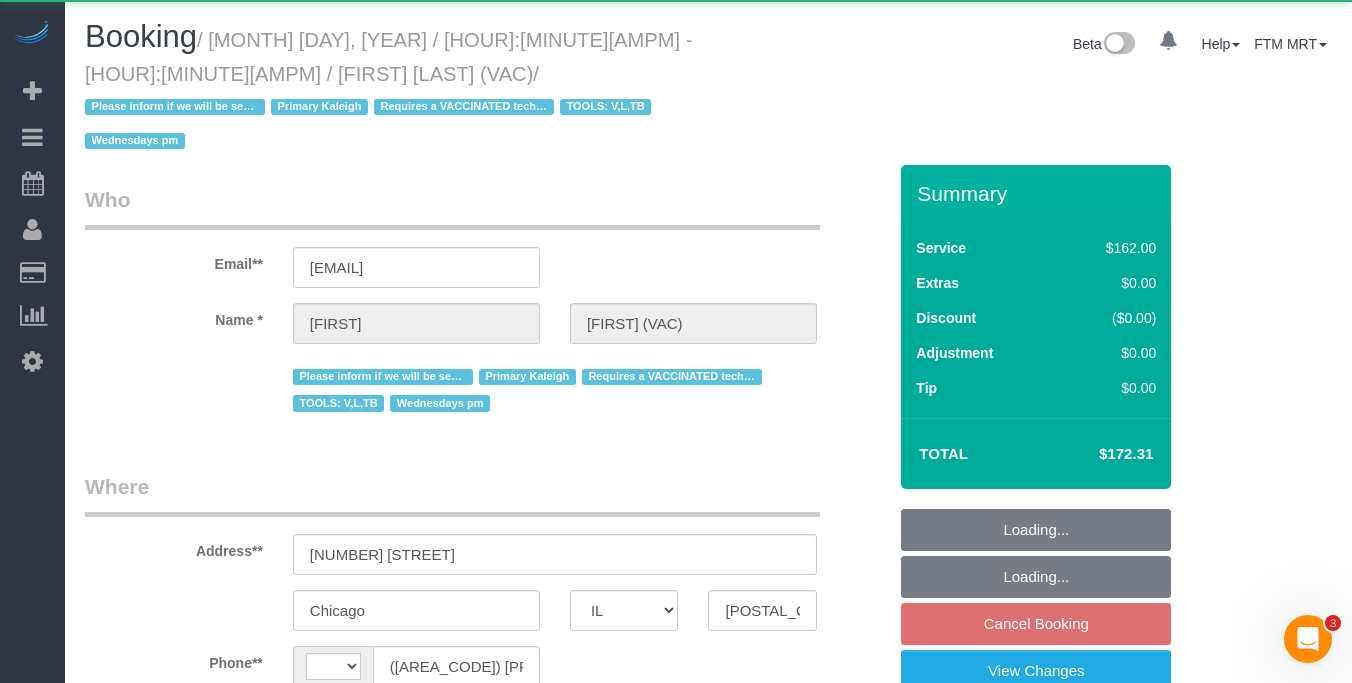 scroll, scrollTop: 0, scrollLeft: 0, axis: both 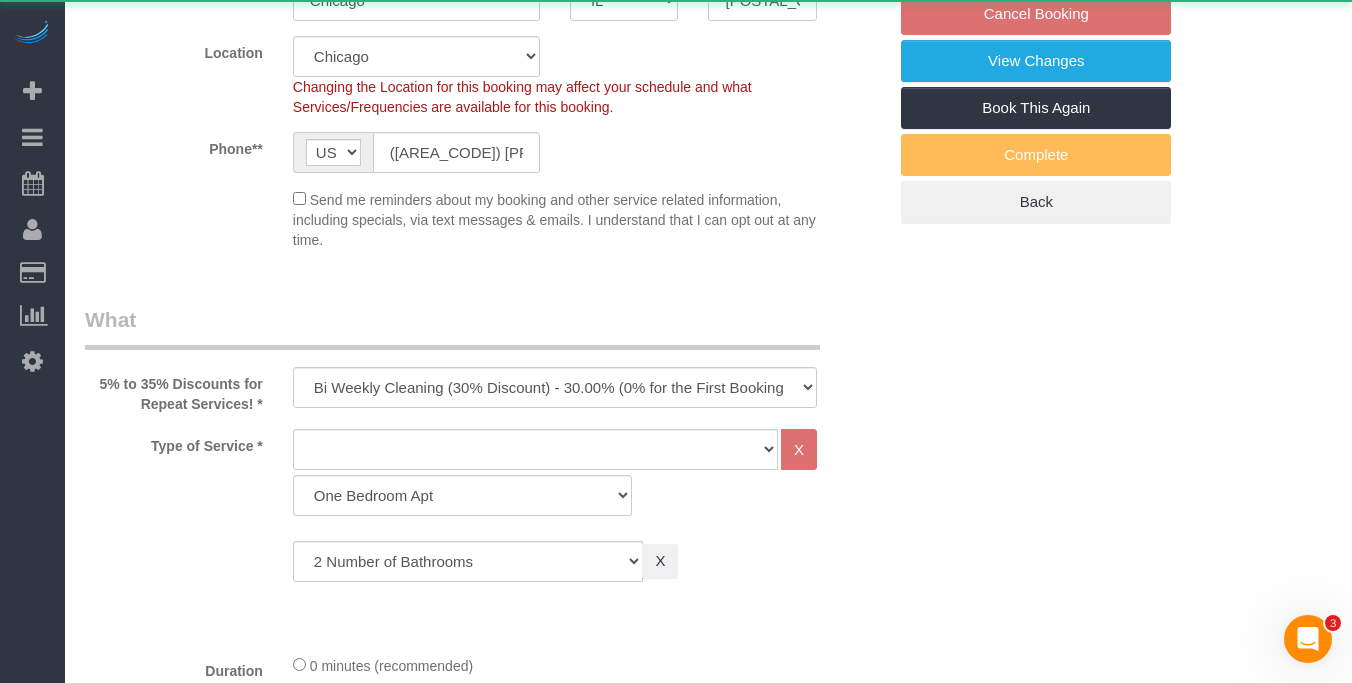 select on "object:1155" 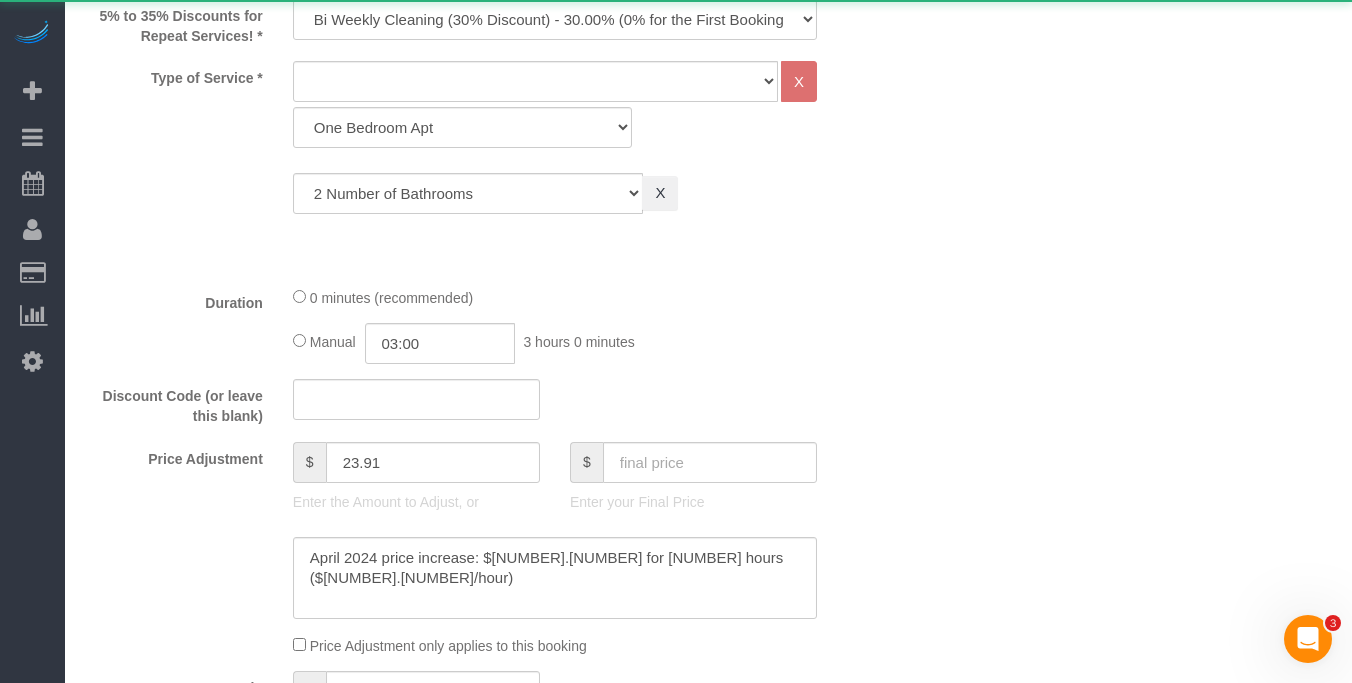 select on "6439" 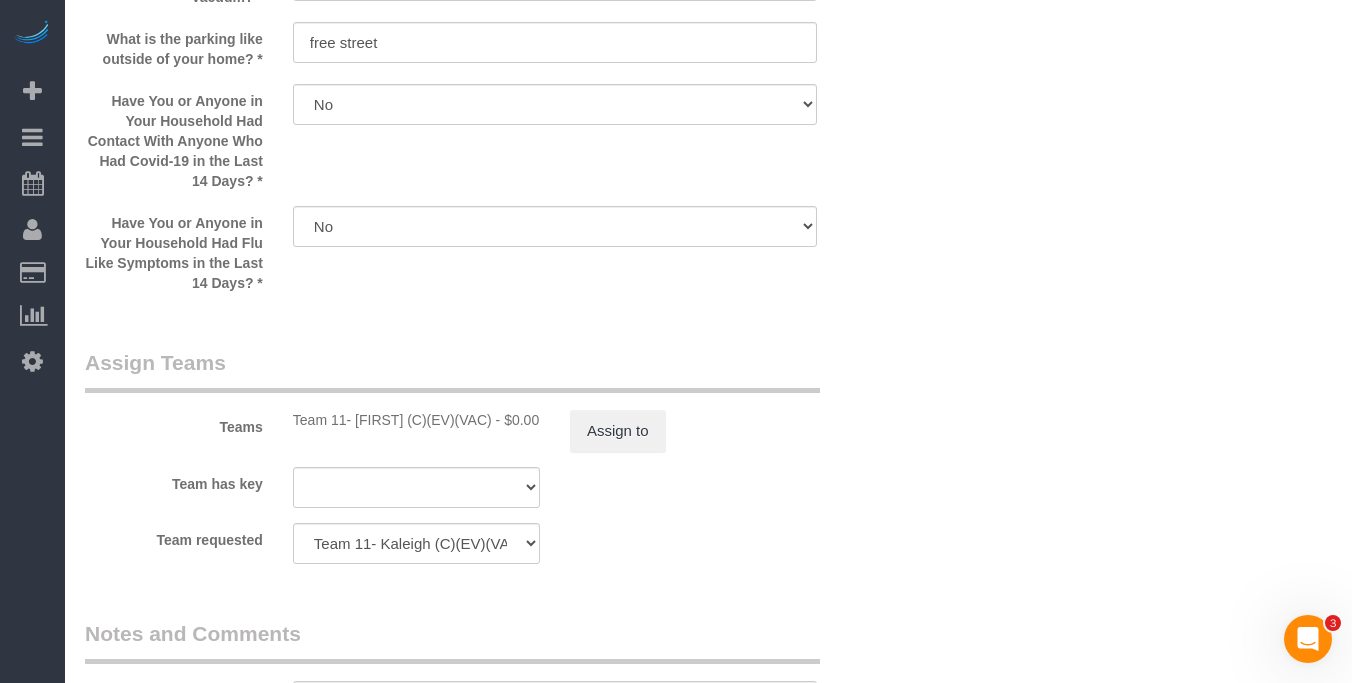 scroll, scrollTop: 3363, scrollLeft: 0, axis: vertical 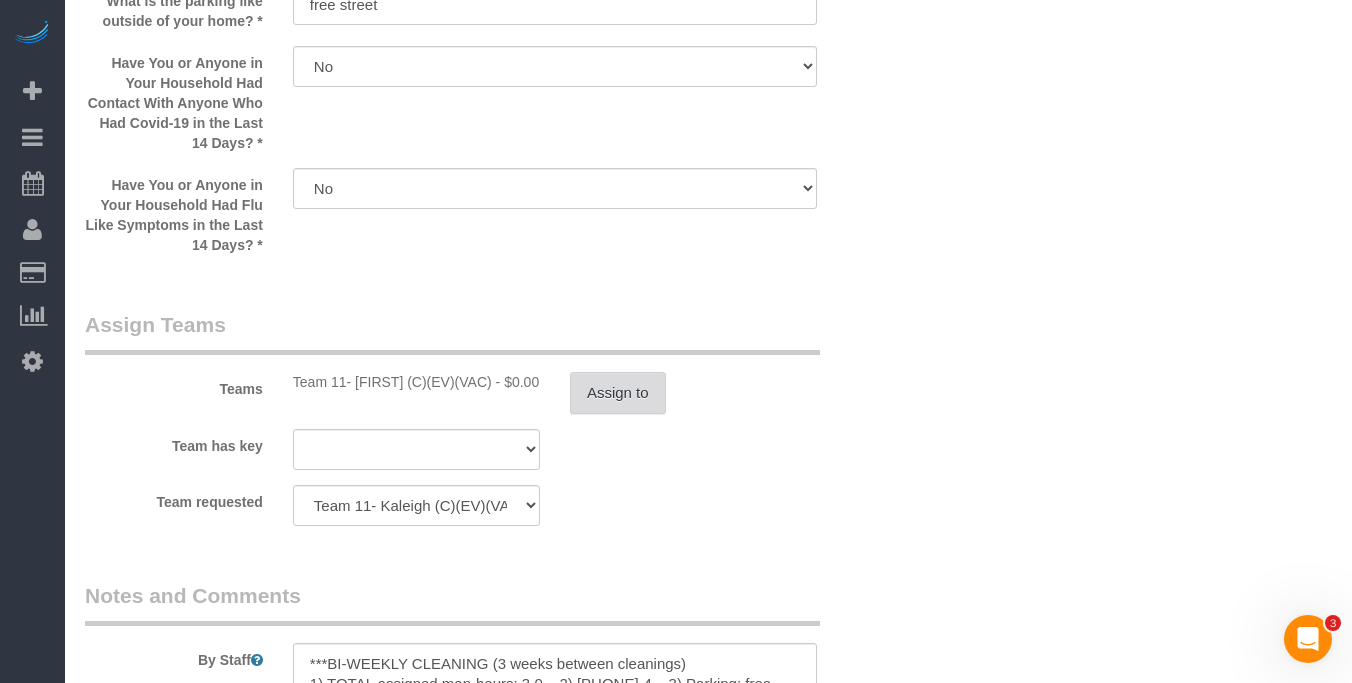 click on "Assign to" at bounding box center (618, 393) 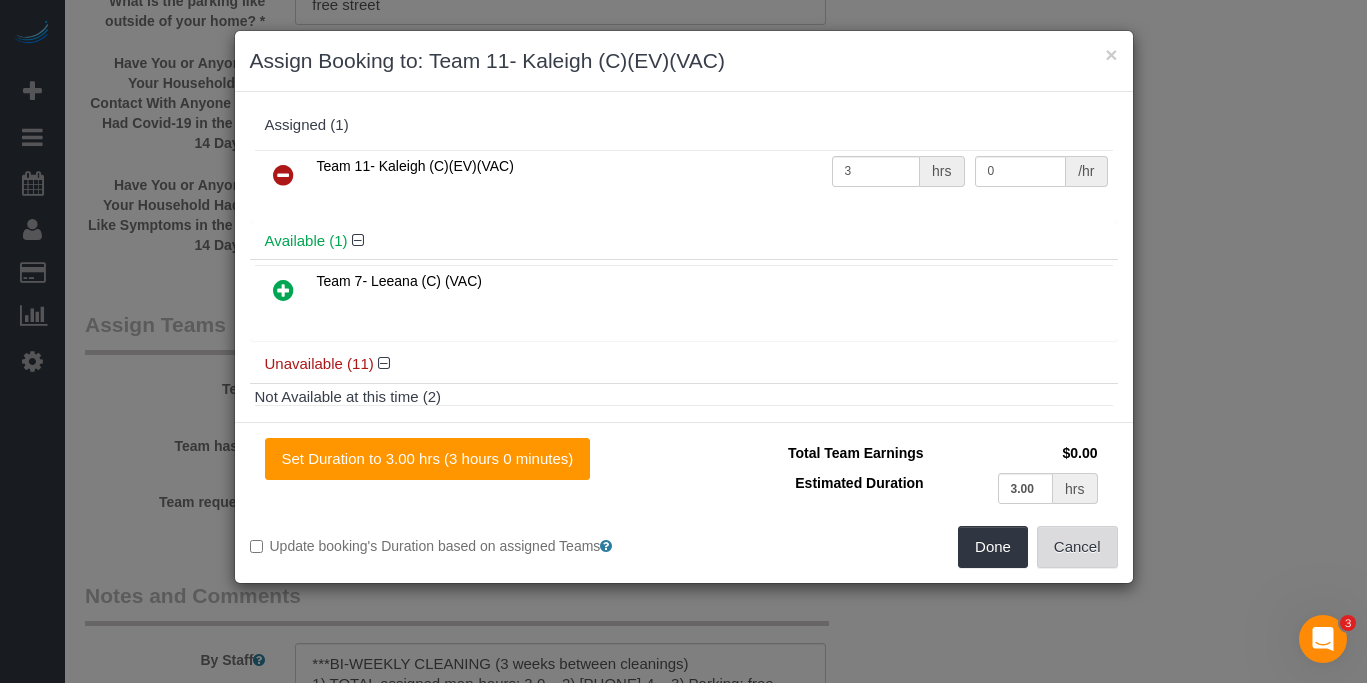 click on "Cancel" at bounding box center (1077, 547) 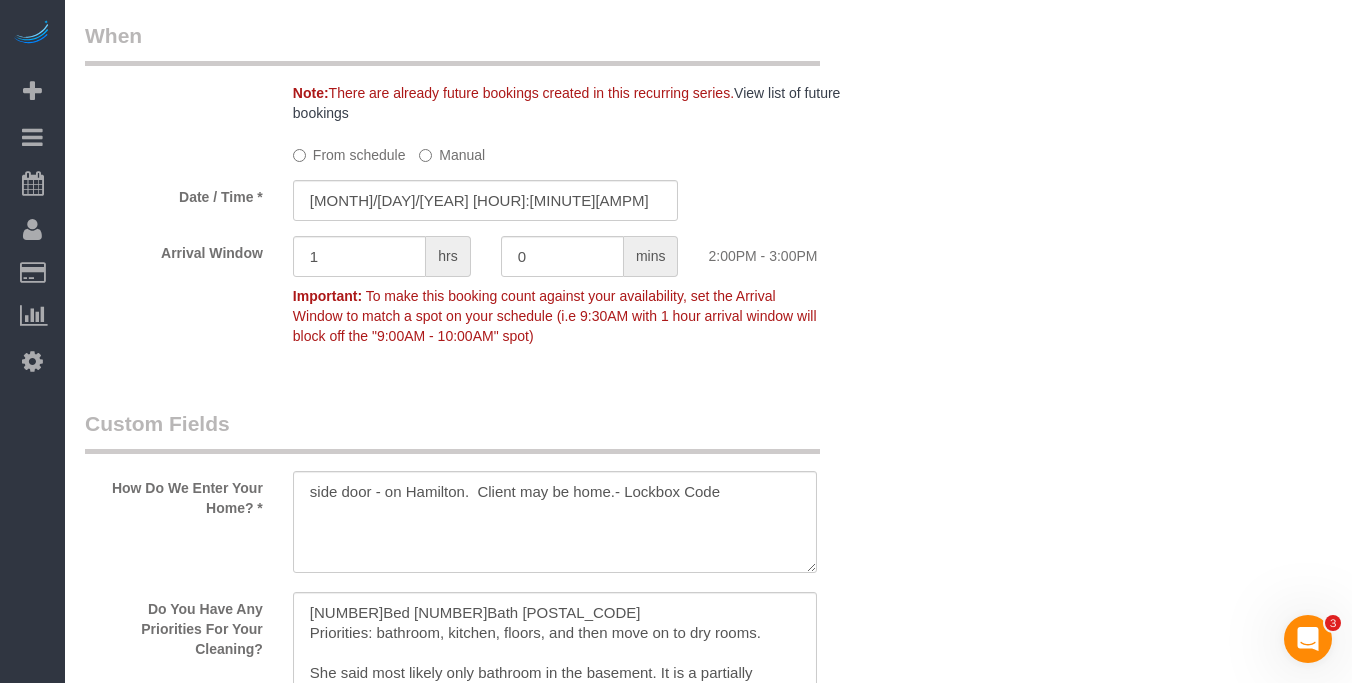 scroll, scrollTop: 1696, scrollLeft: 0, axis: vertical 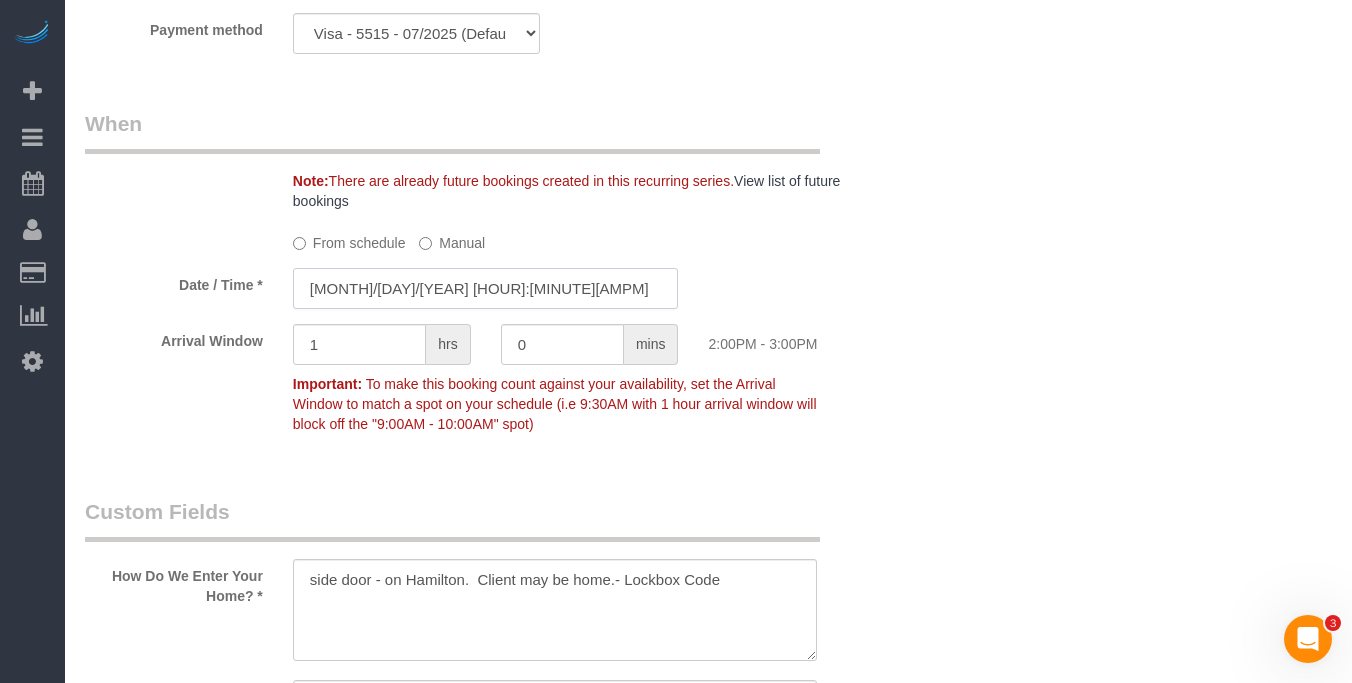 click on "74
Beta
Your Notifications
You have 0 alerts
×
You have 1  to charge for 07/29/2025
×
You have 1  to charge for 07/28/2025
×
You have 1  to charge for 07/21/2025
×" at bounding box center (676, -1355) 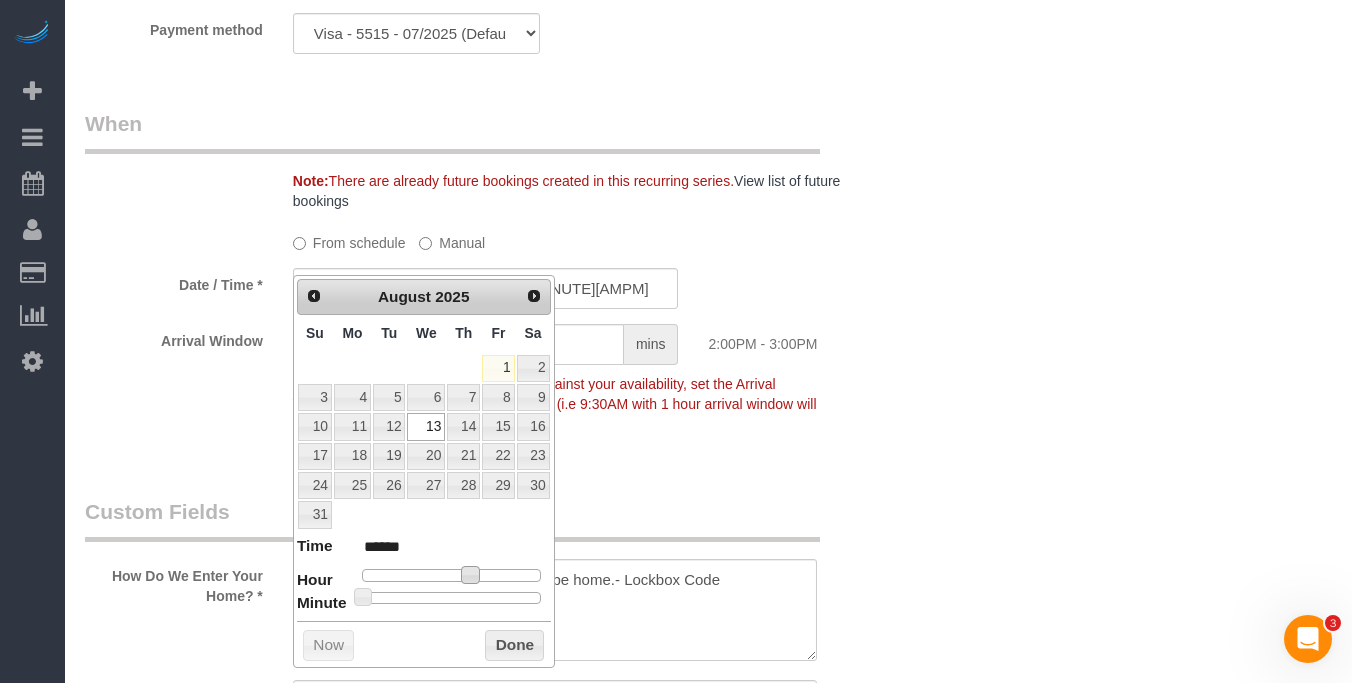 type on "08/13/2025 1:00PM" 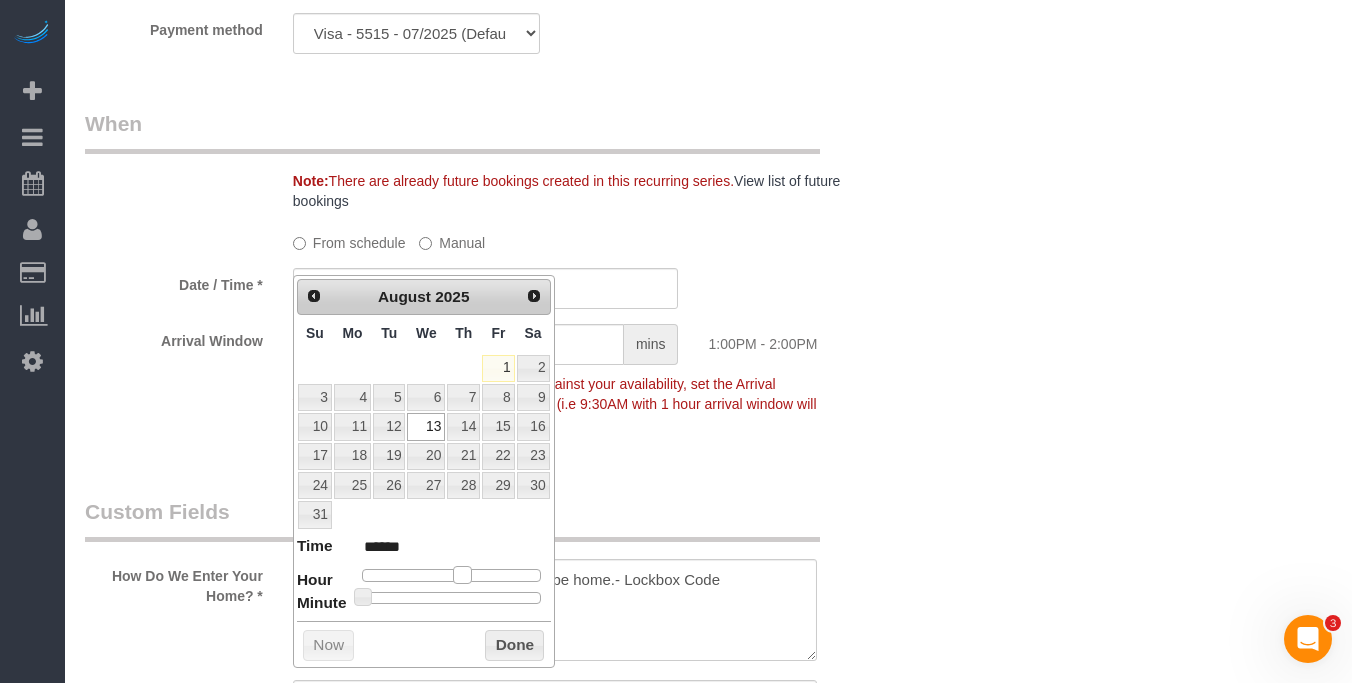 click at bounding box center (462, 575) 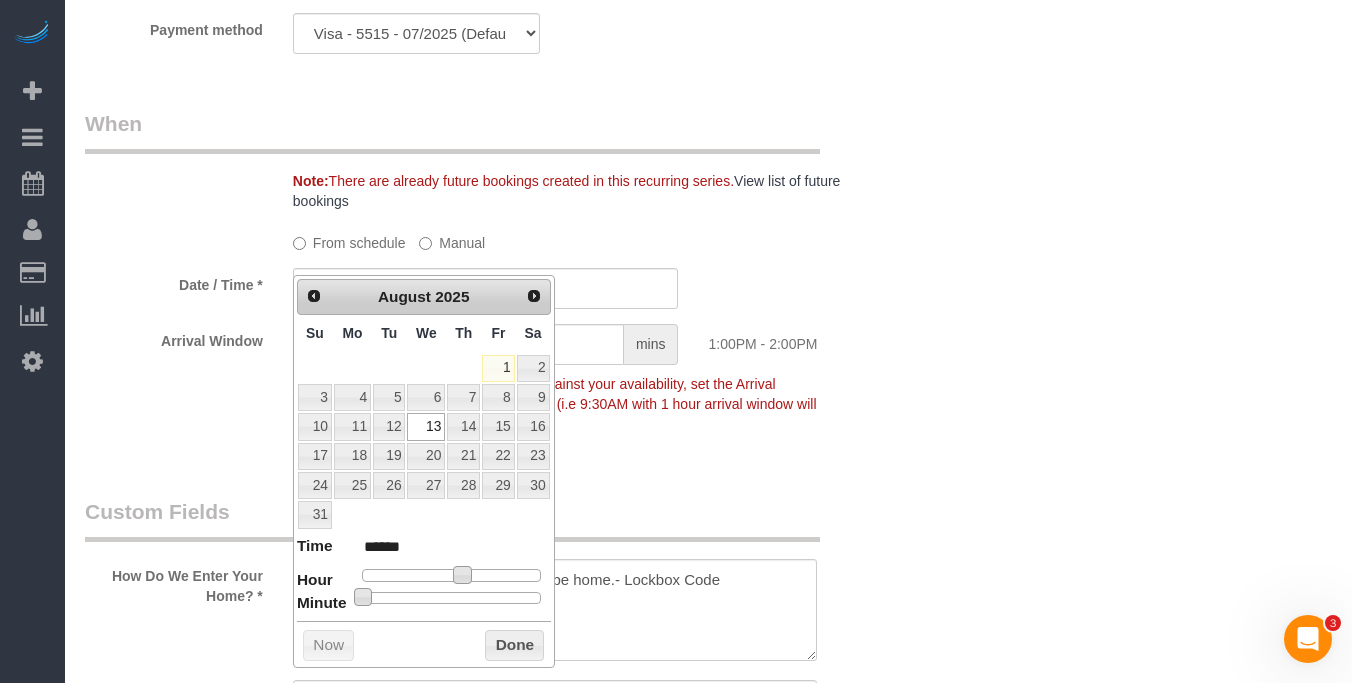 type on "08/13/2025 1:05PM" 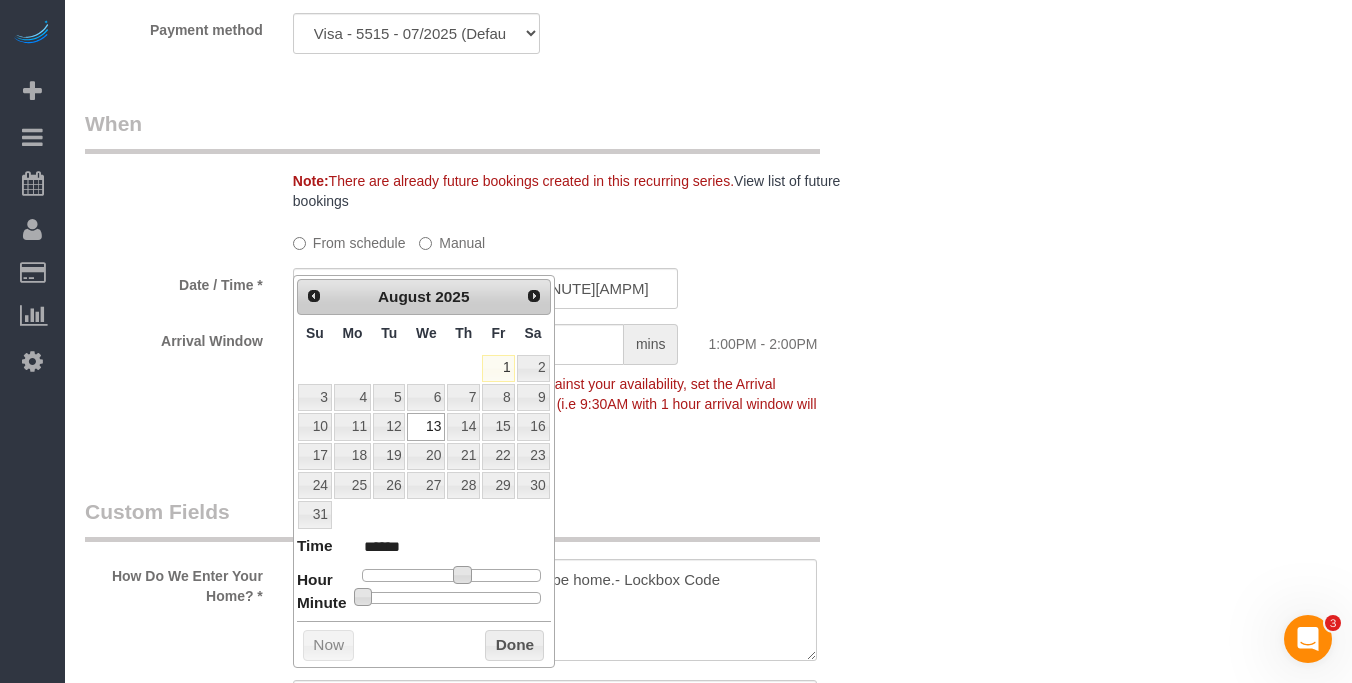 type on "08/13/2025 1:10PM" 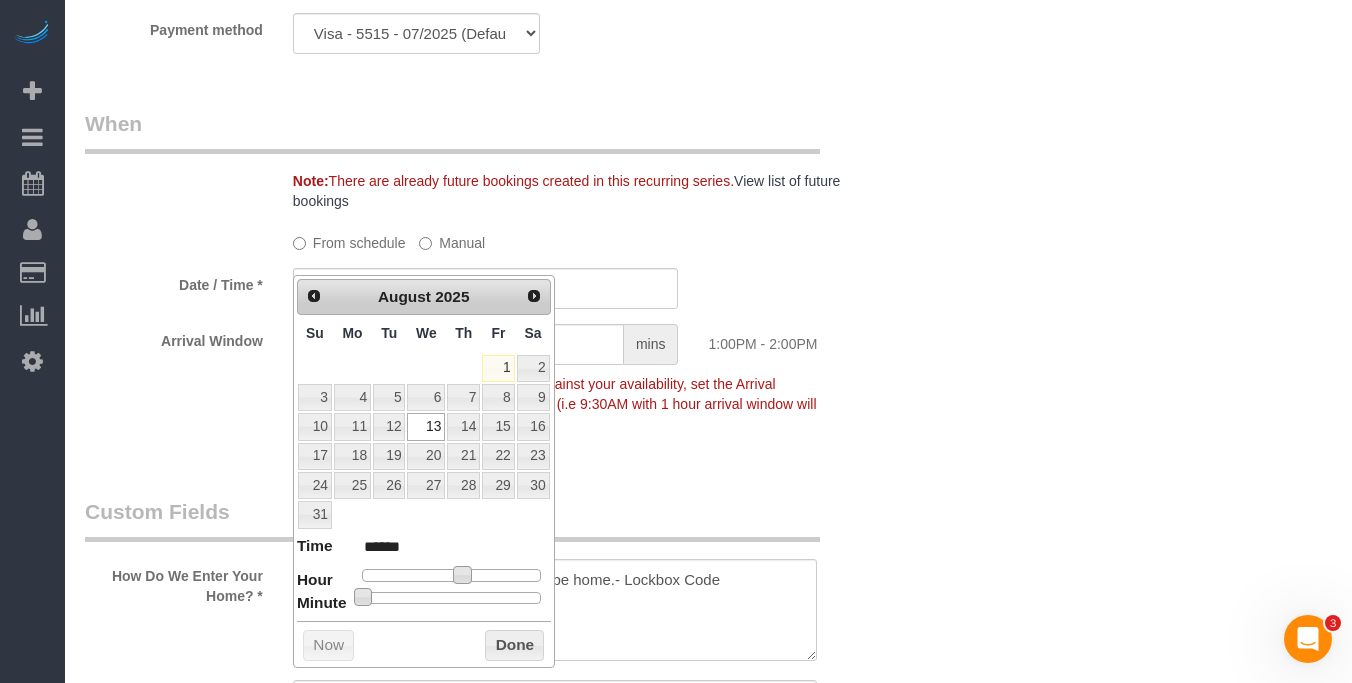 type on "08/13/2025 1:20PM" 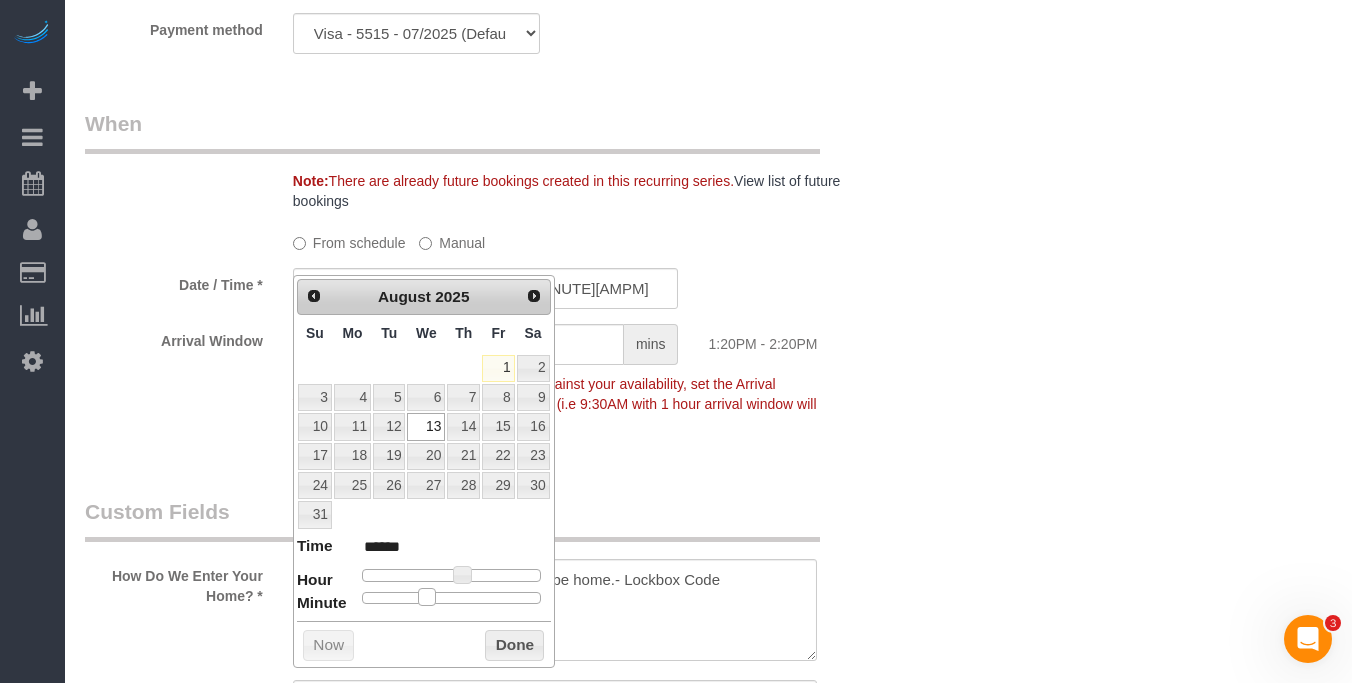 type on "08/13/2025 1:25PM" 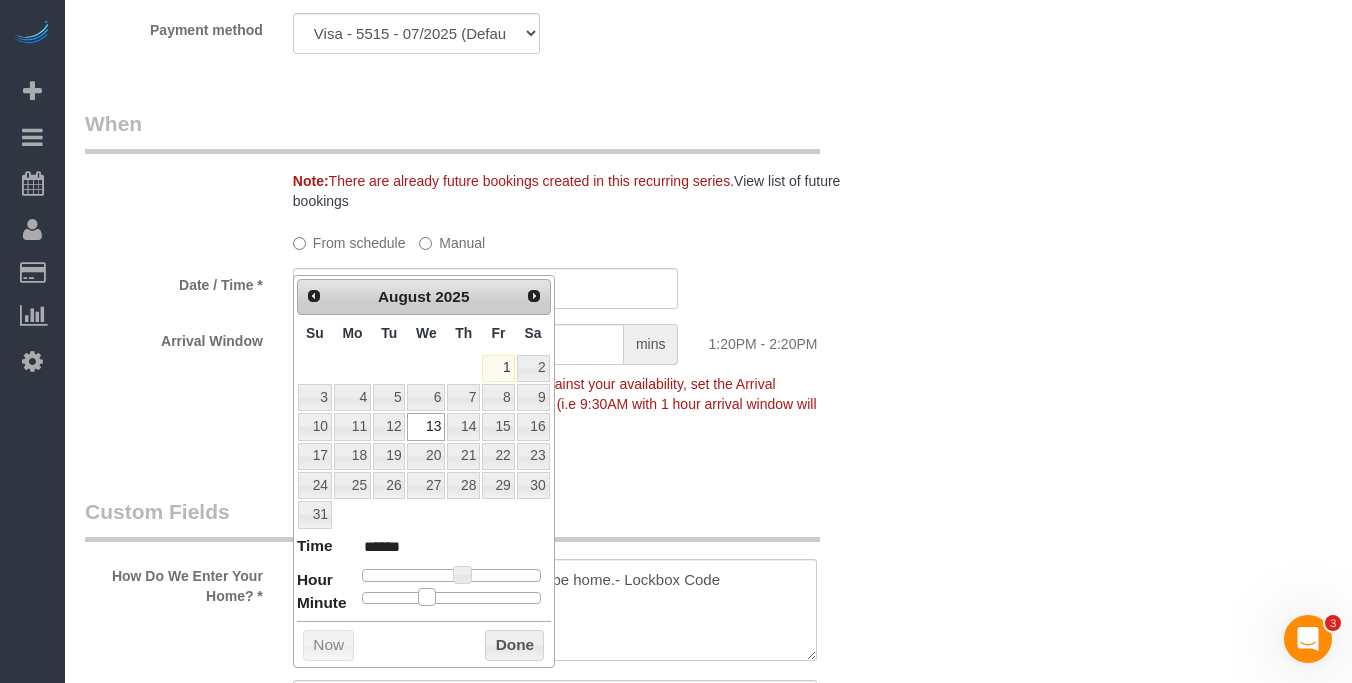 type on "08/13/2025 1:30PM" 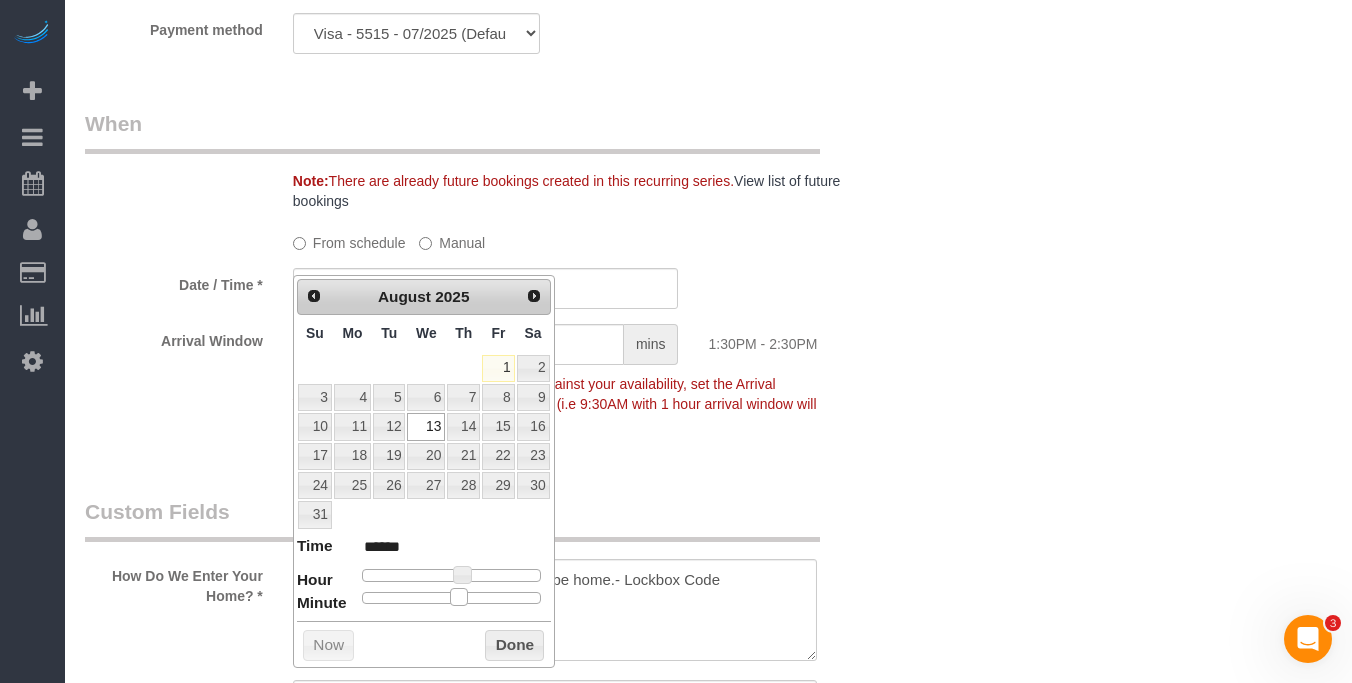 drag, startPoint x: 359, startPoint y: 599, endPoint x: 453, endPoint y: 595, distance: 94.08507 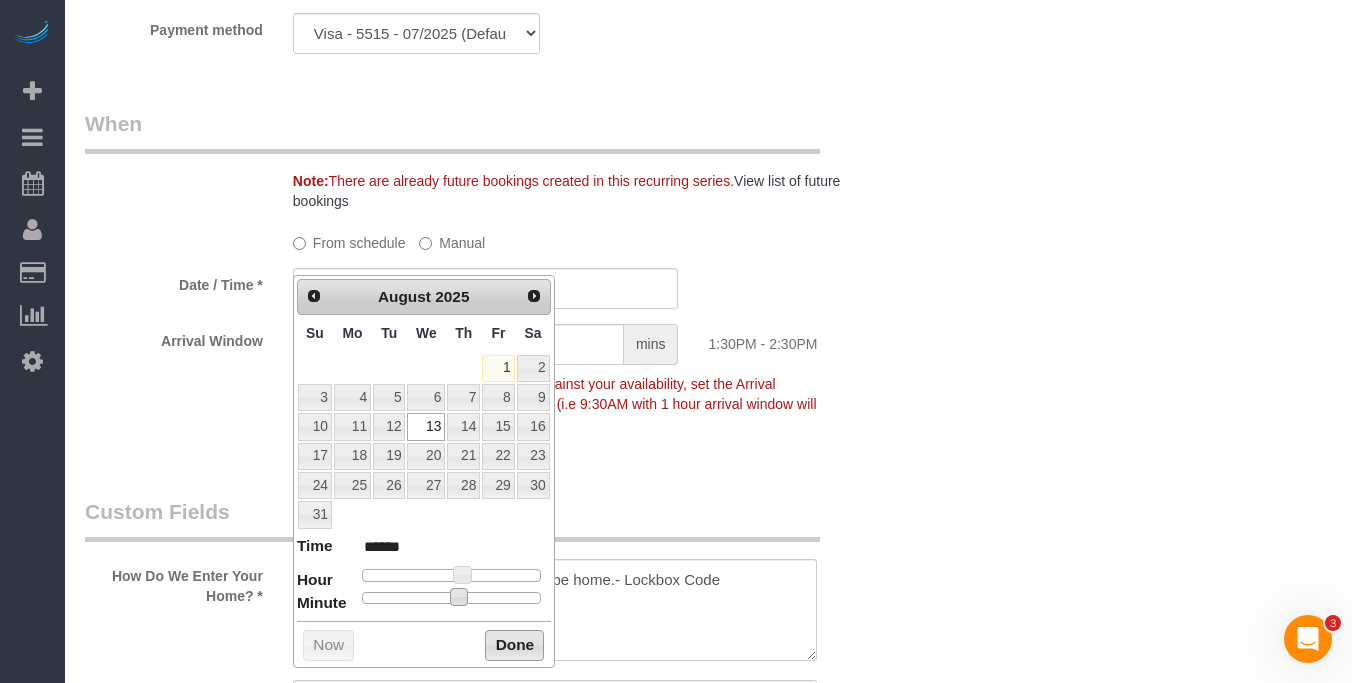 drag, startPoint x: 512, startPoint y: 642, endPoint x: 517, endPoint y: 626, distance: 16.763054 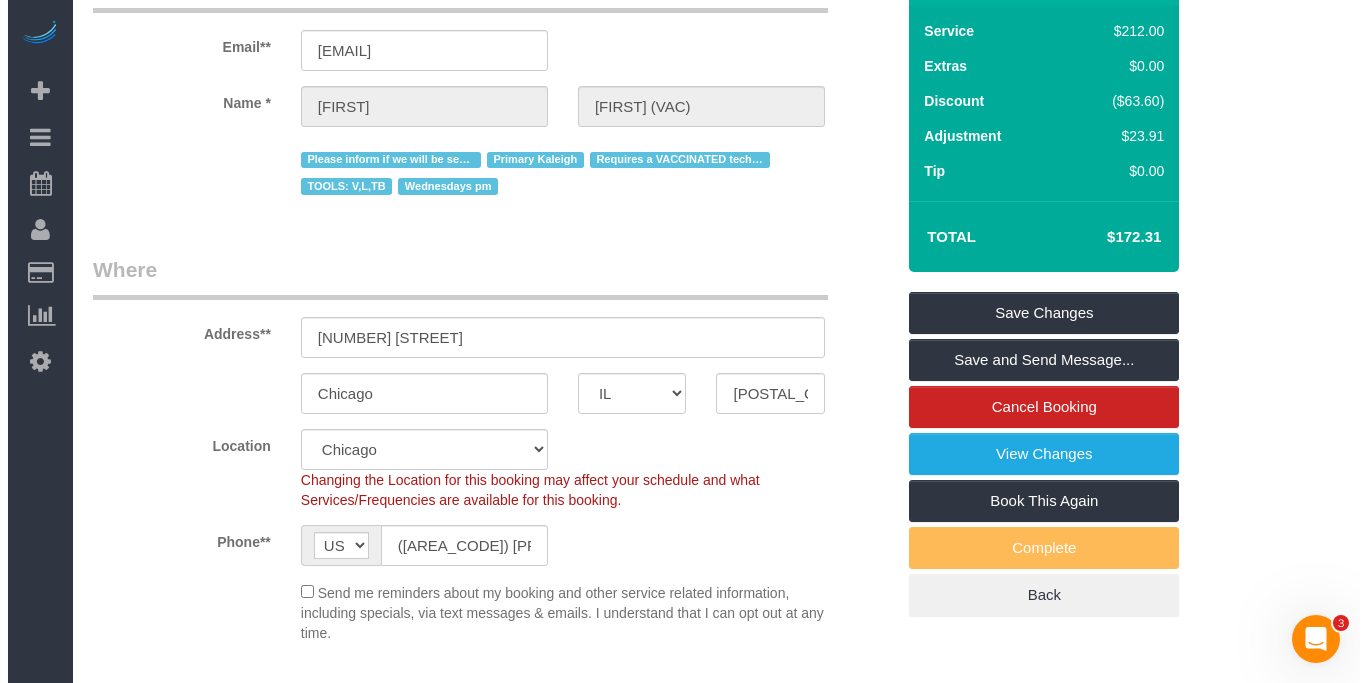 scroll, scrollTop: 0, scrollLeft: 0, axis: both 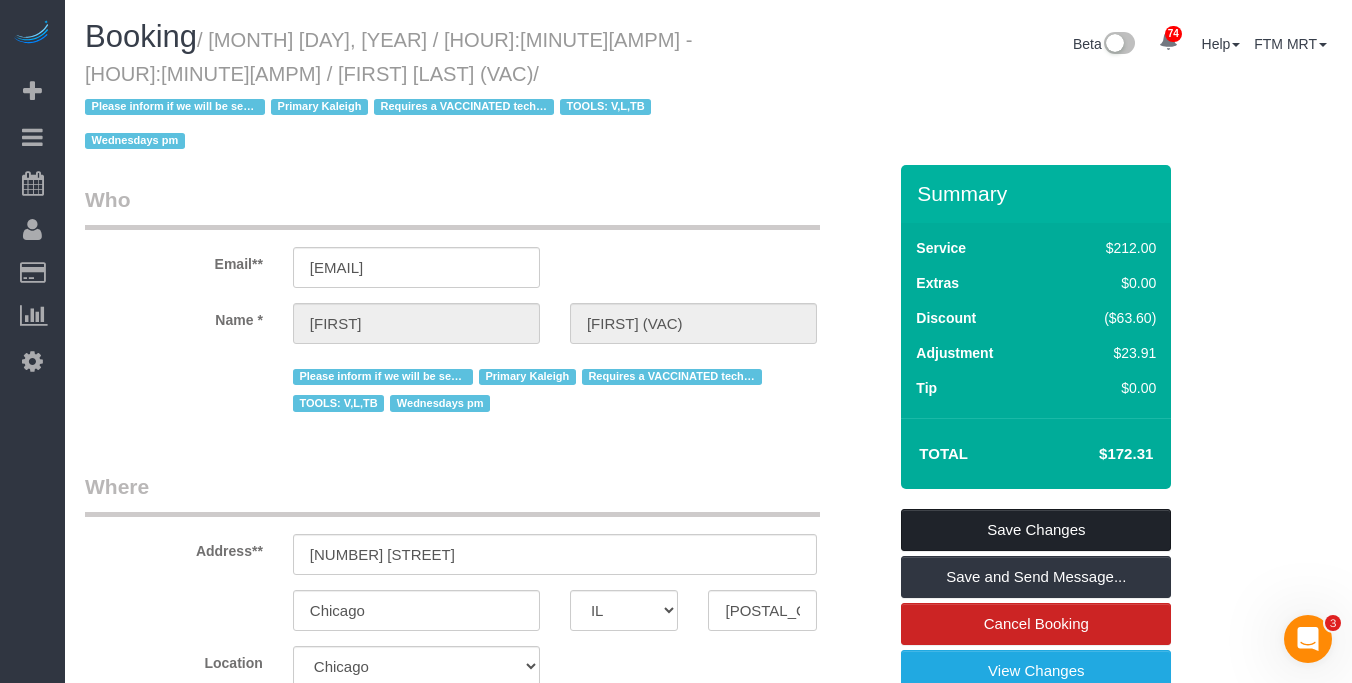 click on "Save Changes" at bounding box center [1036, 530] 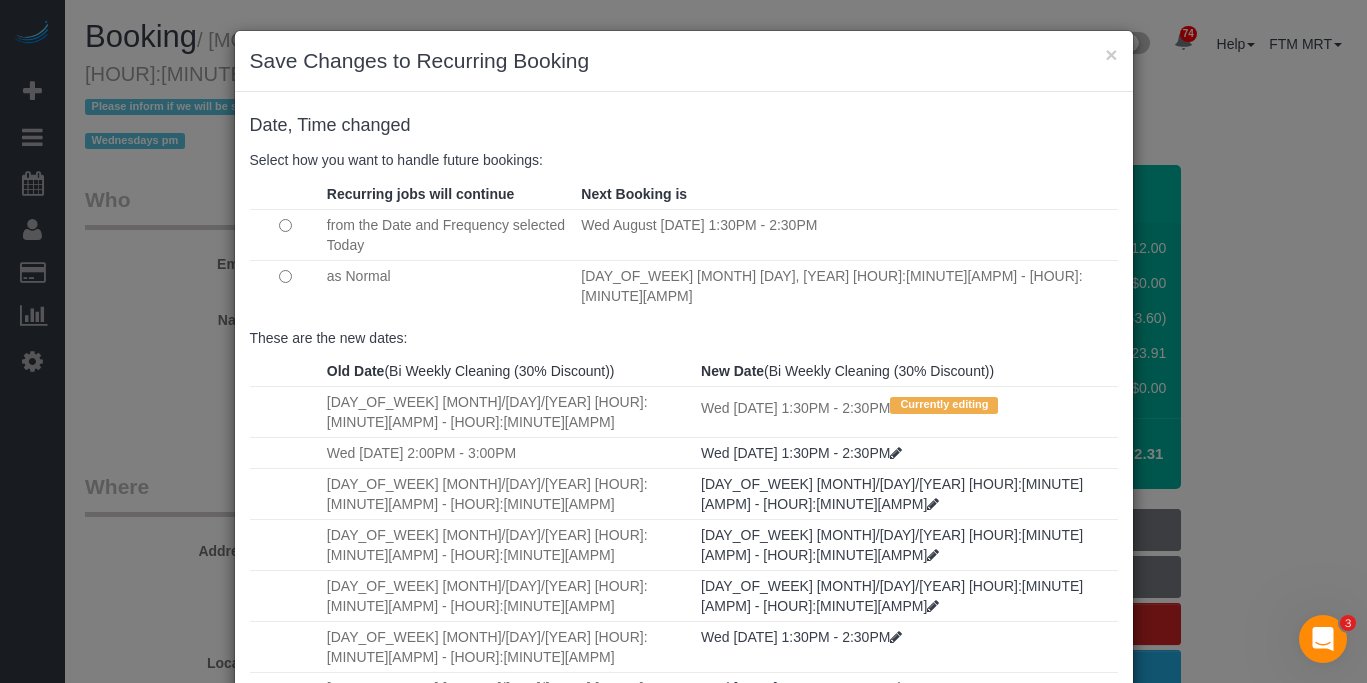 scroll, scrollTop: 356, scrollLeft: 0, axis: vertical 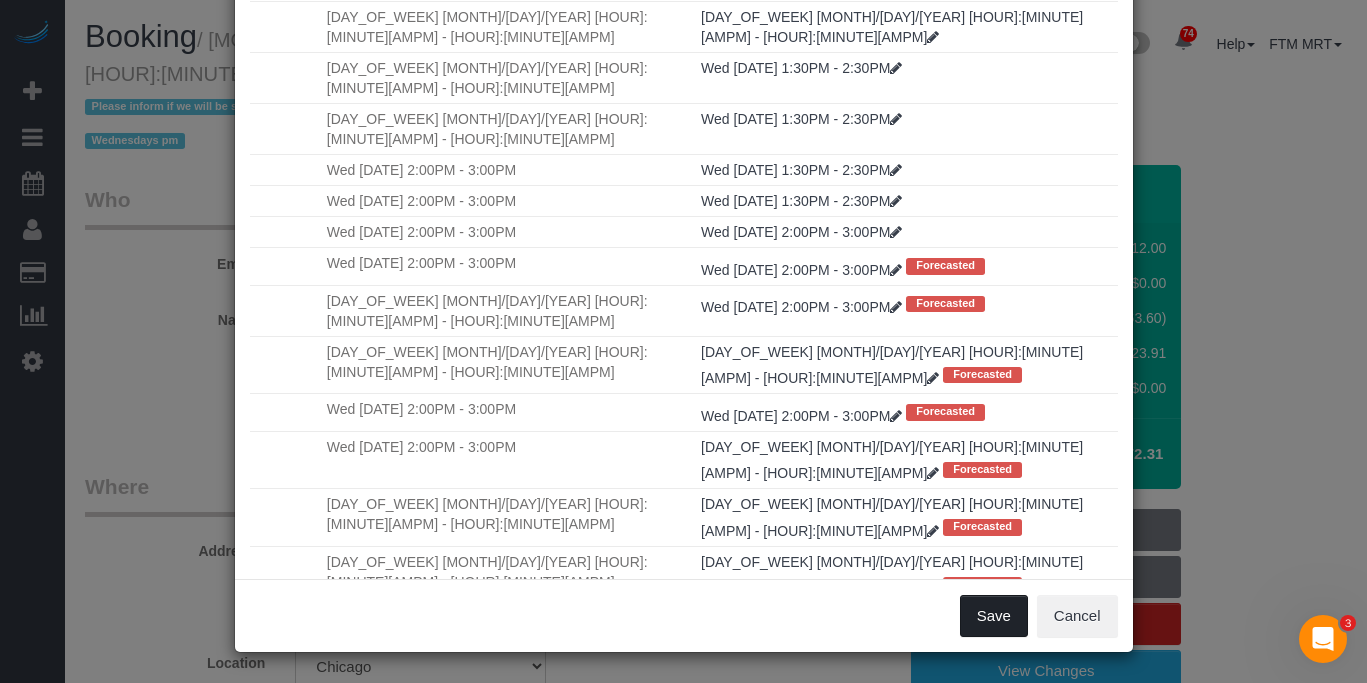click on "Save" at bounding box center [994, 616] 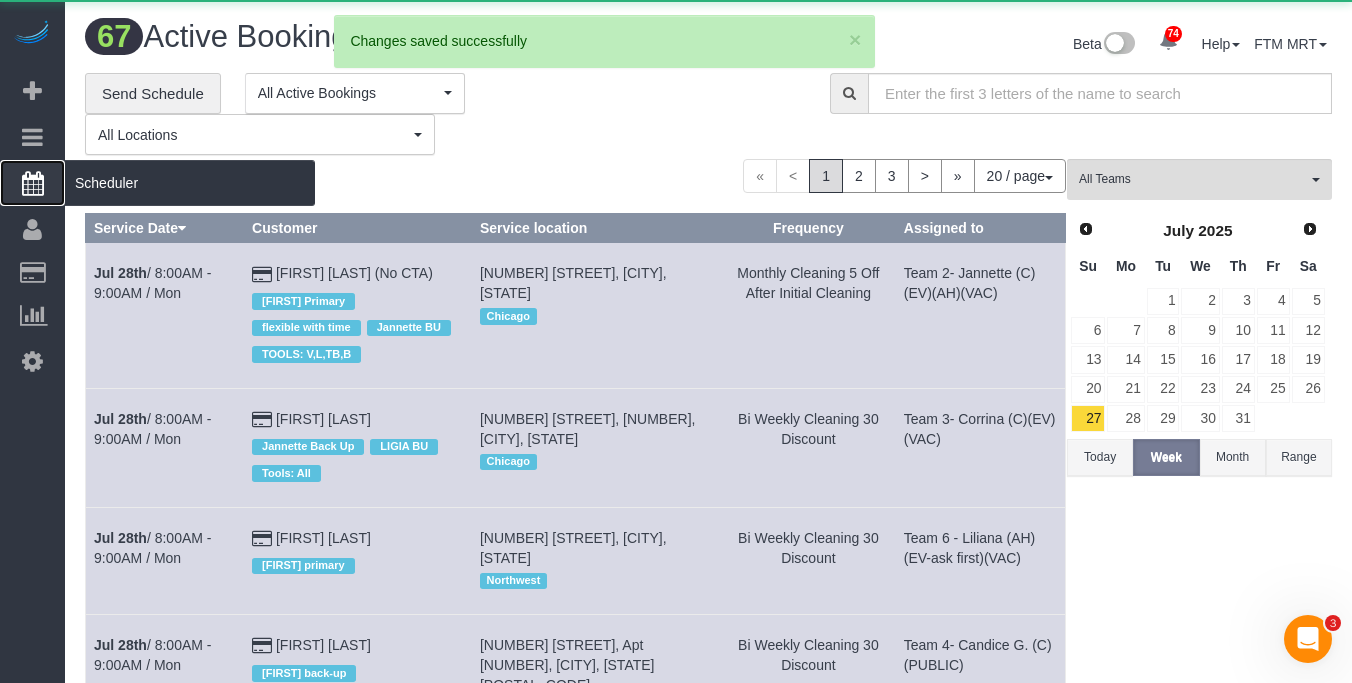 click on "Scheduler" at bounding box center [190, 183] 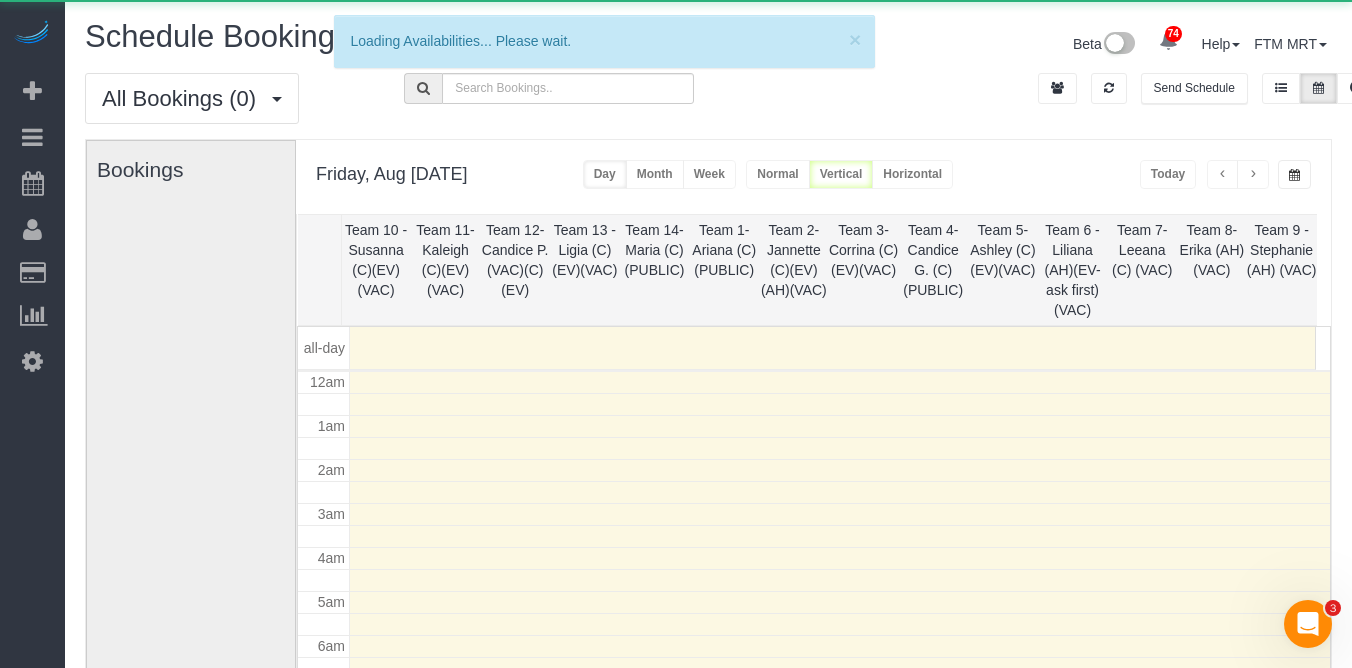 scroll, scrollTop: 265, scrollLeft: 0, axis: vertical 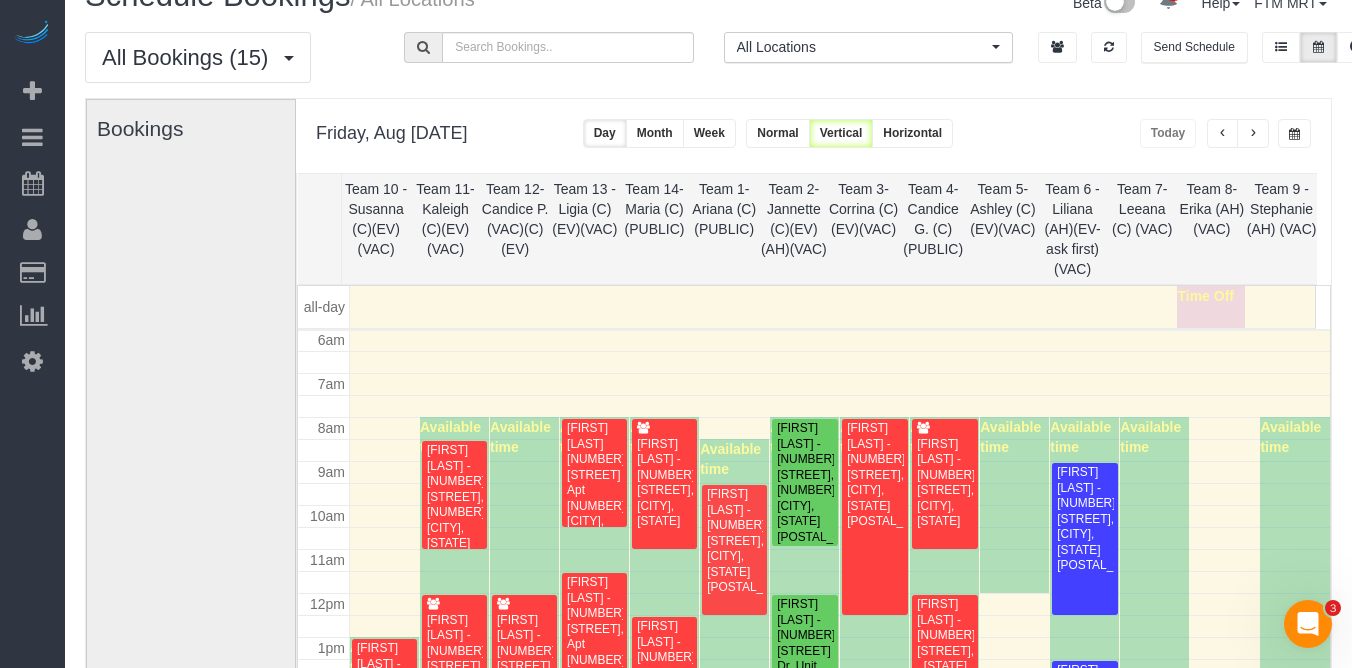 click at bounding box center (1223, 134) 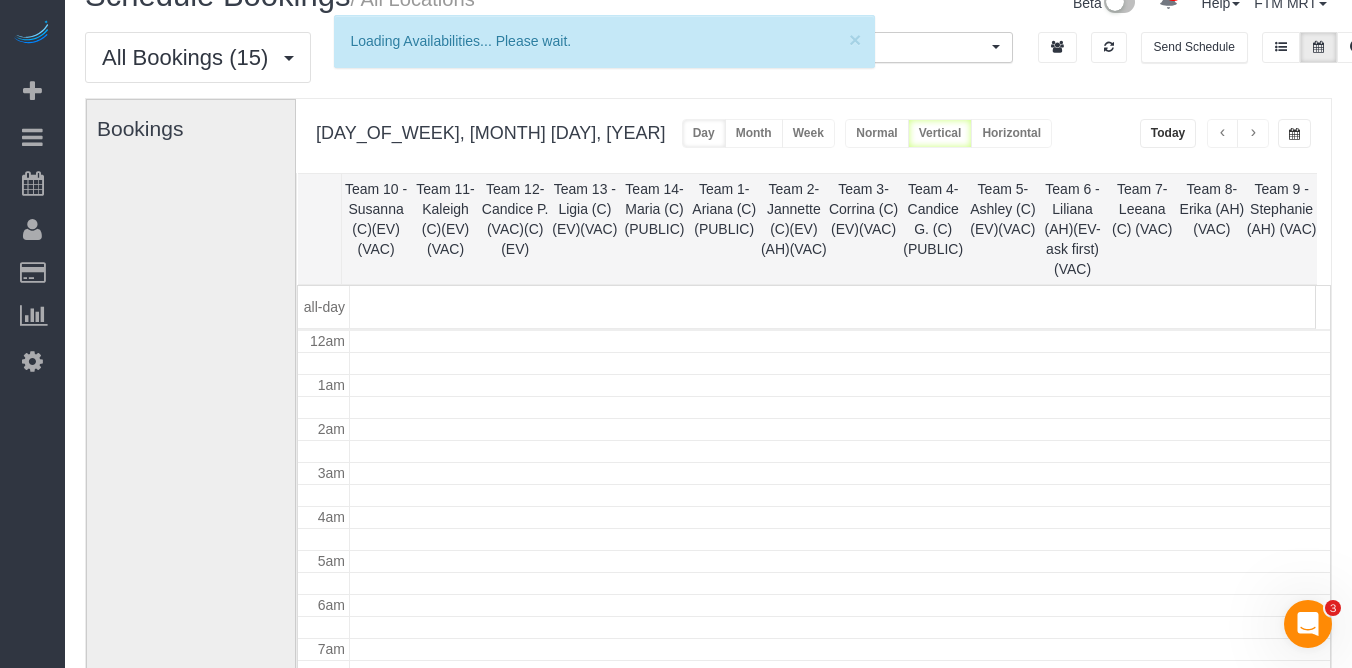 scroll, scrollTop: 265, scrollLeft: 0, axis: vertical 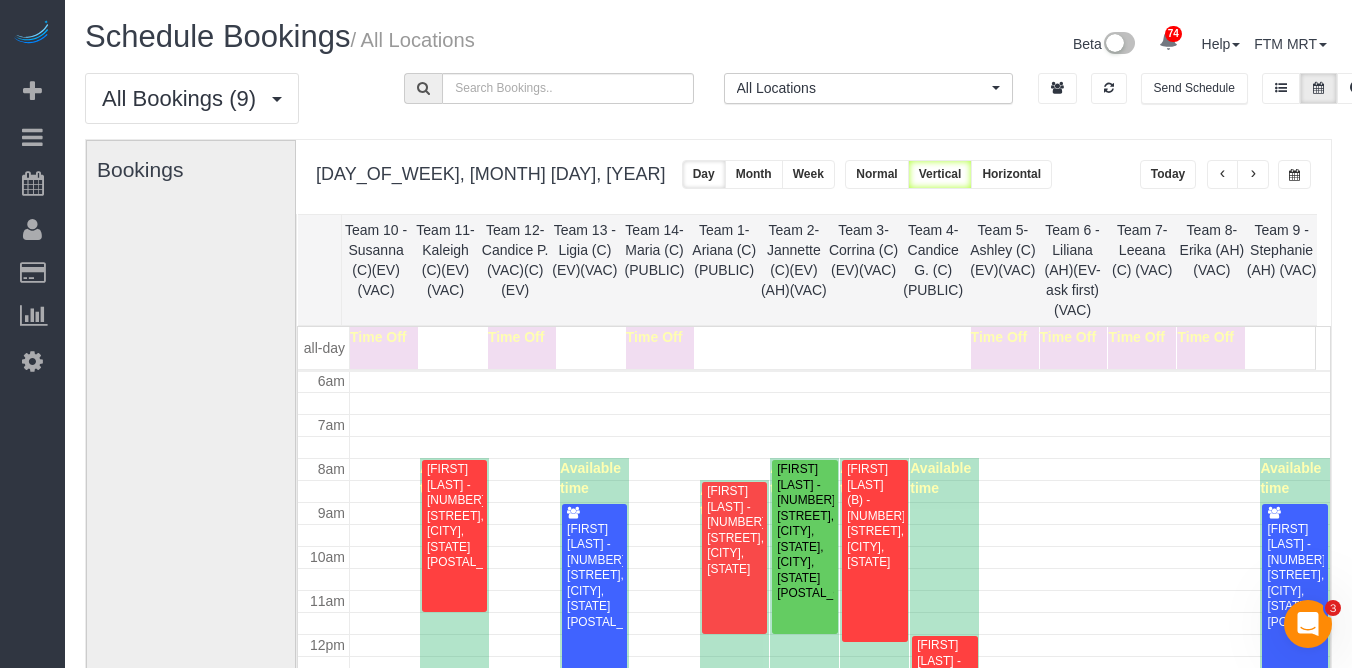 click at bounding box center [1294, 175] 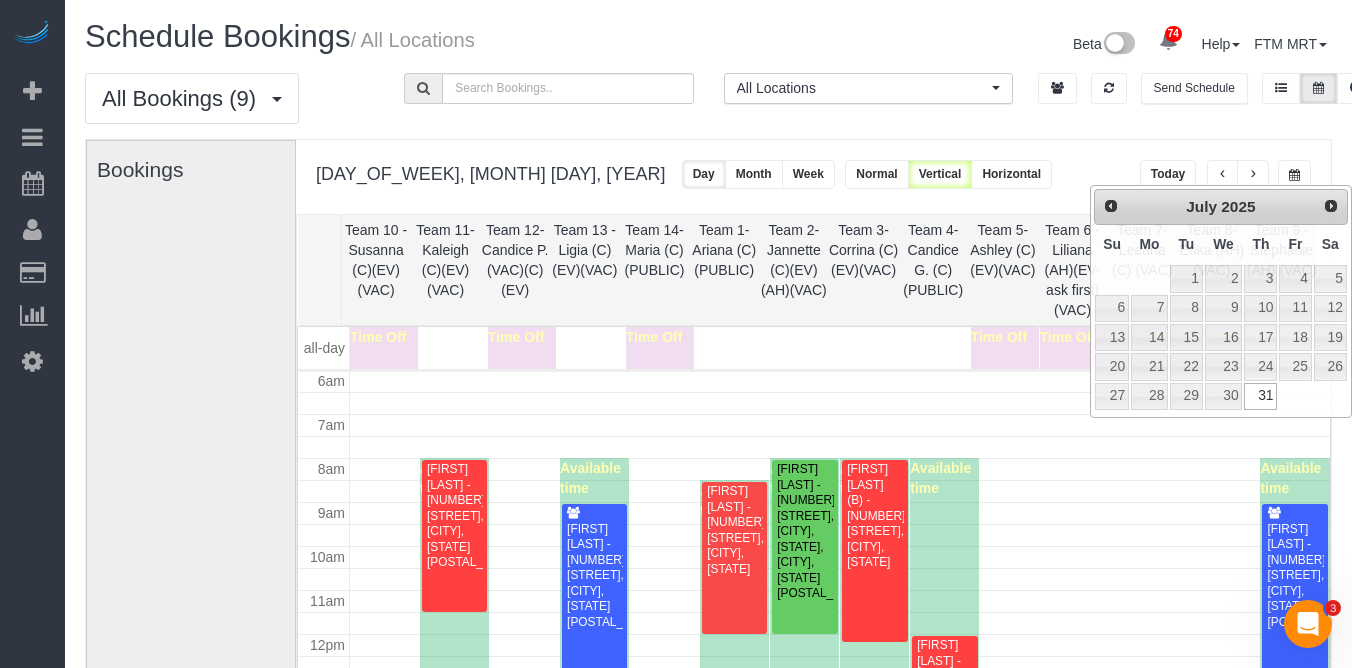 drag, startPoint x: 1331, startPoint y: 184, endPoint x: 1333, endPoint y: 196, distance: 12.165525 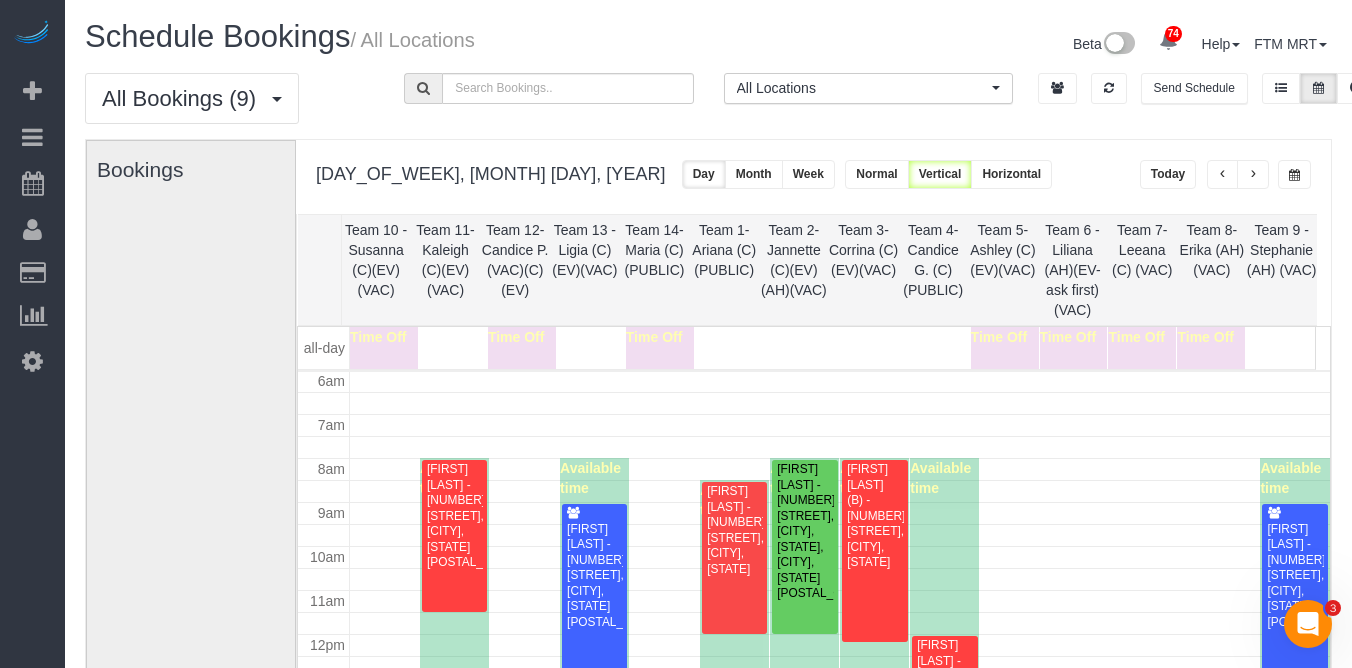click on "All Bookings (9)
All Bookings
Unassigned Bookings
Recurring Bookings
New Customer Bookings
All Locations
All Locations
Active Locations
Chicago
[default]
Active Locations
Evanston Skokie" at bounding box center (708, 516) 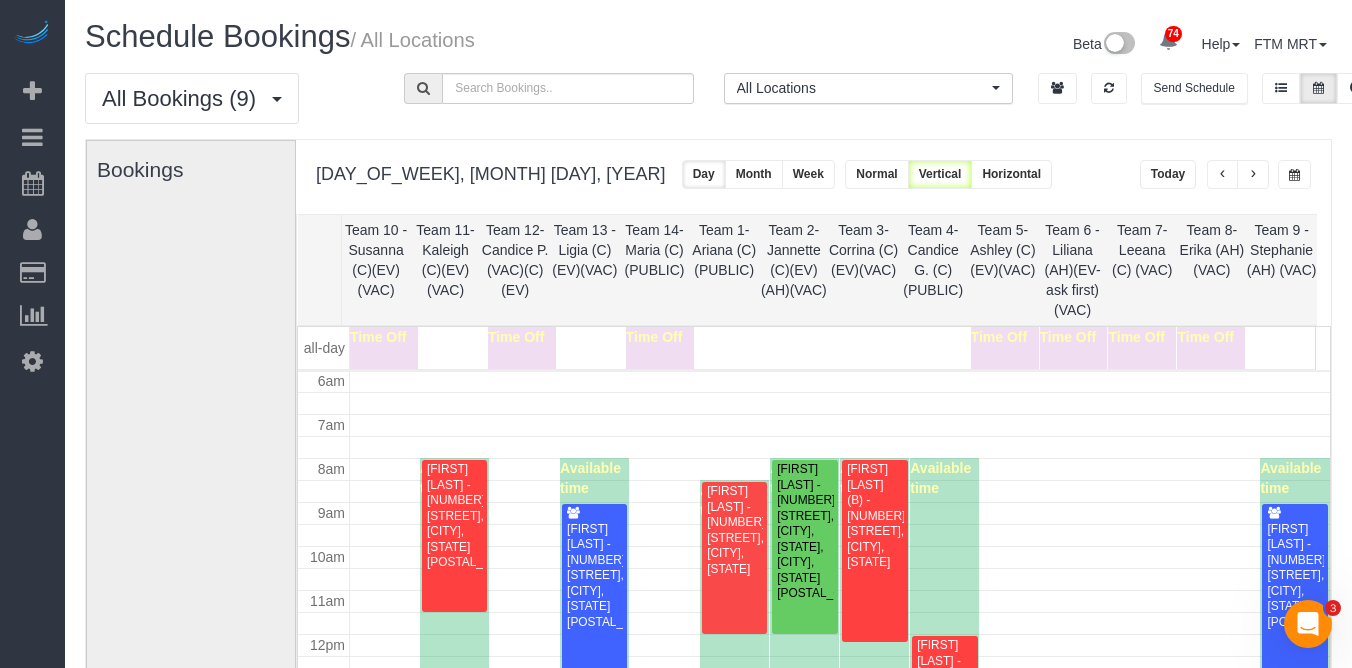 click at bounding box center (1294, 174) 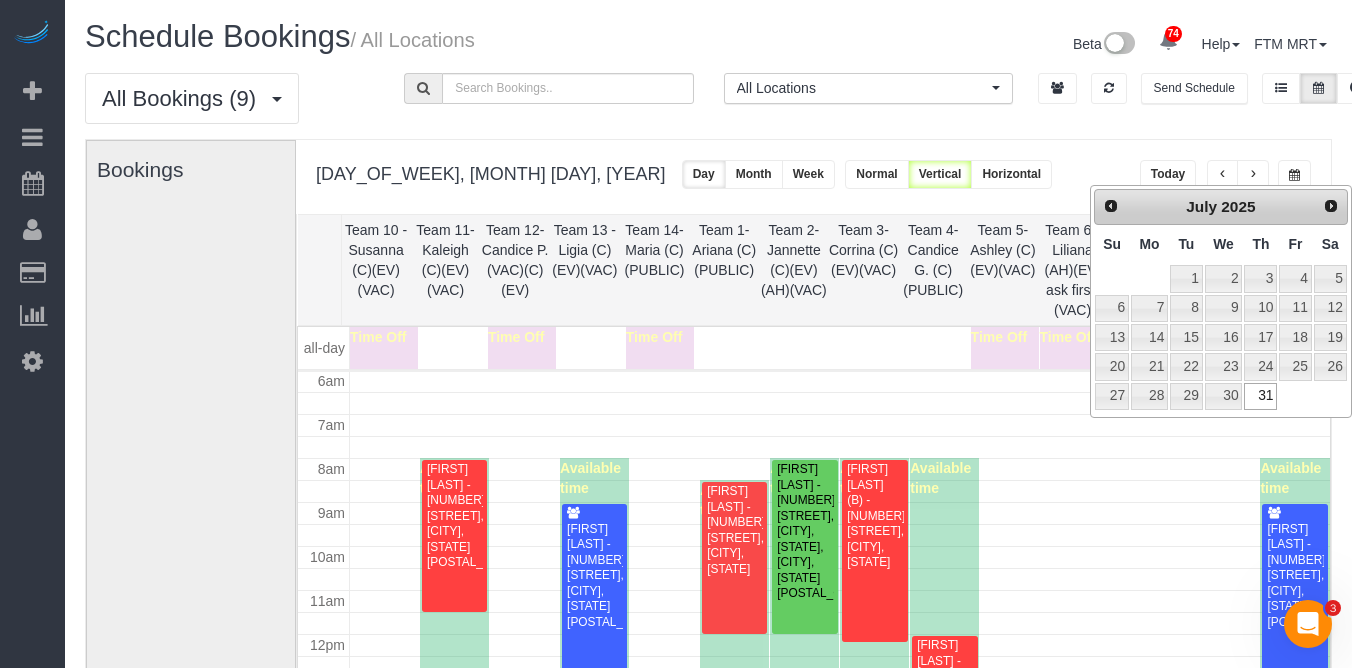 click on "Next" at bounding box center (1331, 206) 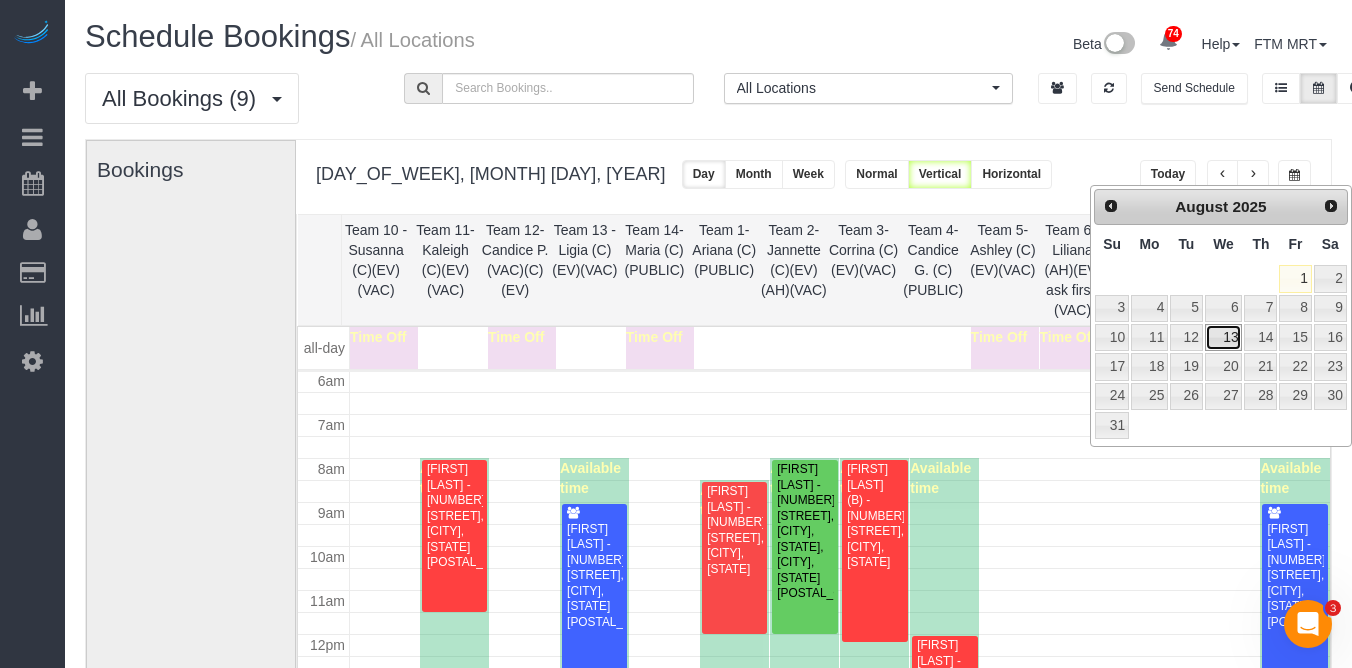 click on "13" at bounding box center [1224, 337] 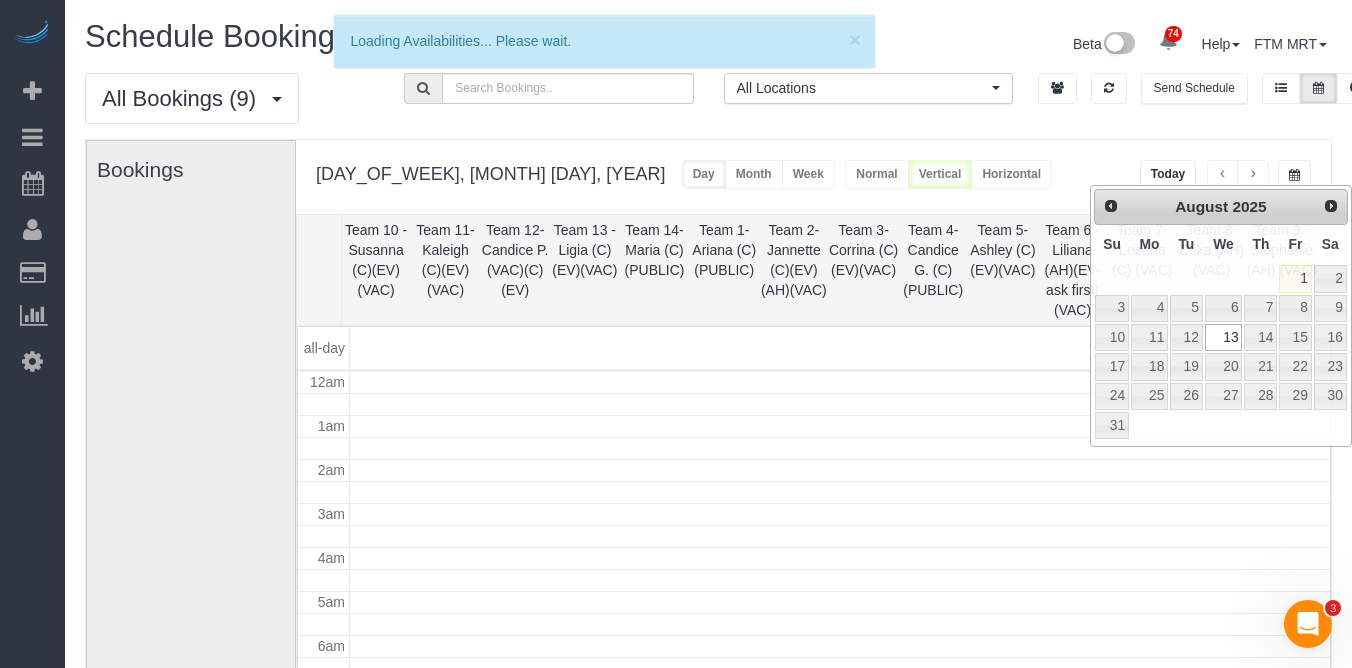 scroll, scrollTop: 265, scrollLeft: 0, axis: vertical 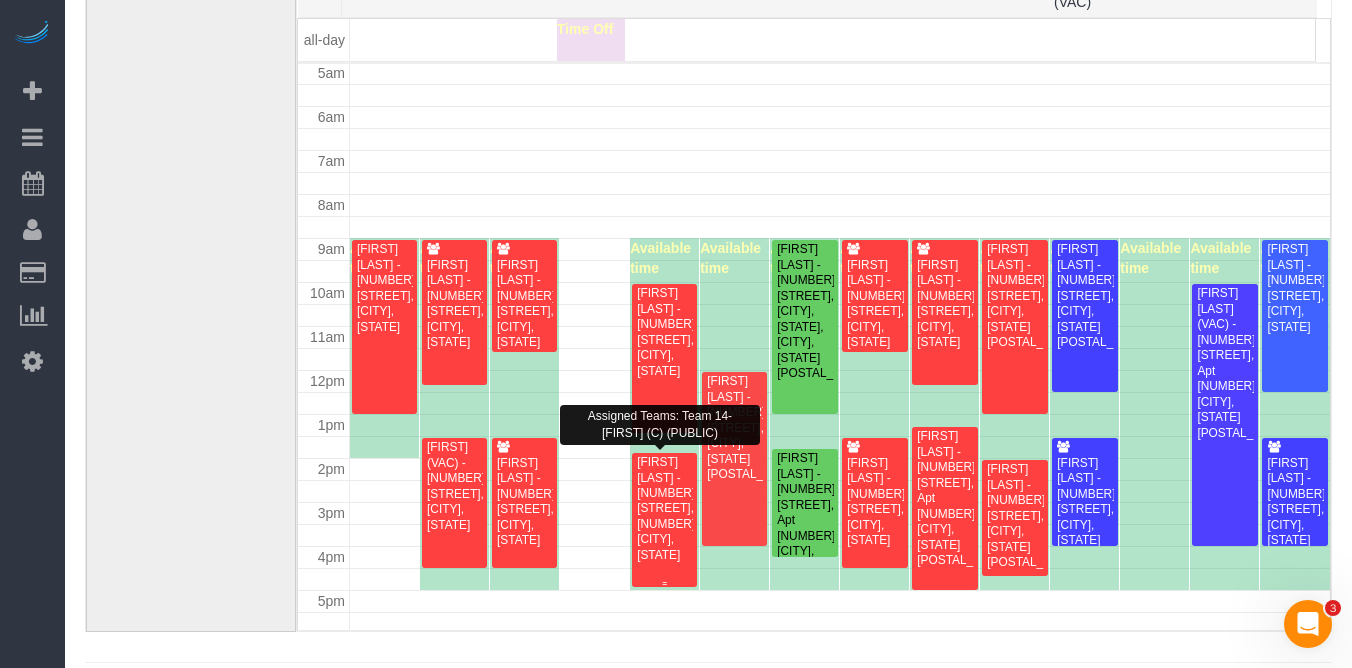 click on "[FIRST] [LAST] - [NUMBER] [STREET], [APARTMENT_NUMBER], [CITY], [STATE] [ZIP]" at bounding box center (664, 509) 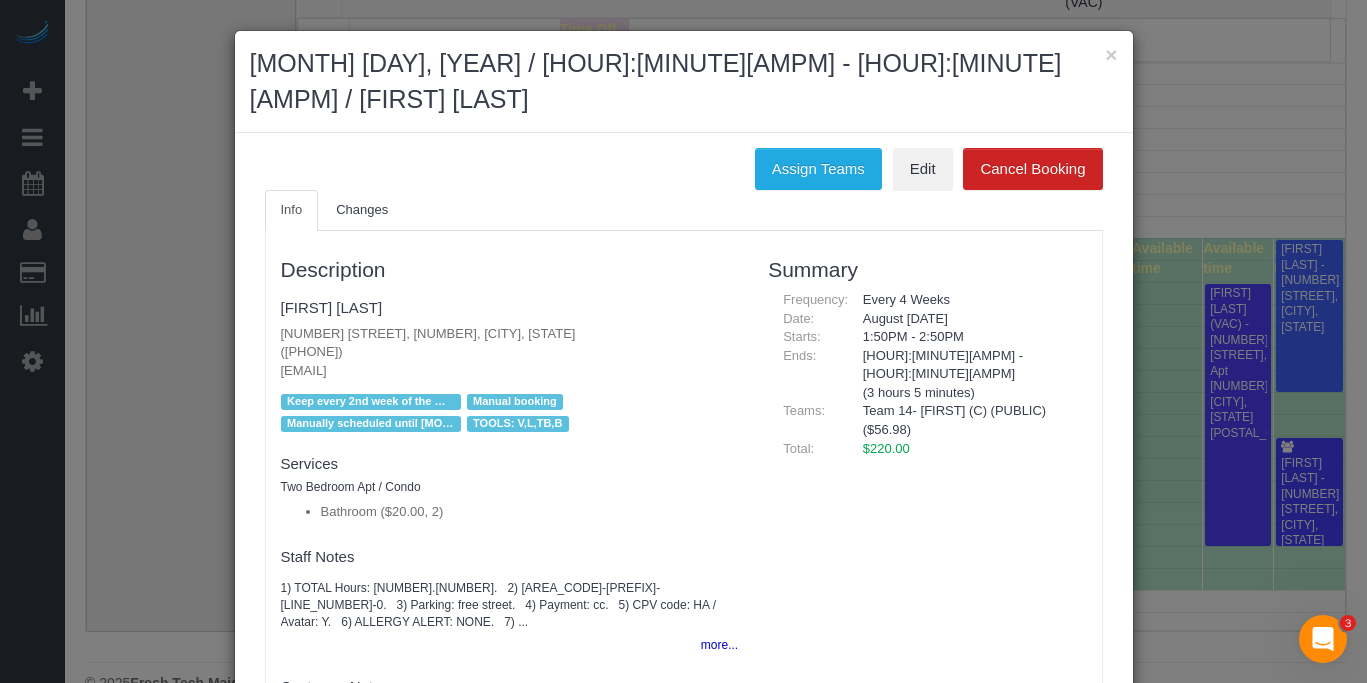 drag, startPoint x: 509, startPoint y: 296, endPoint x: 312, endPoint y: 306, distance: 197.25365 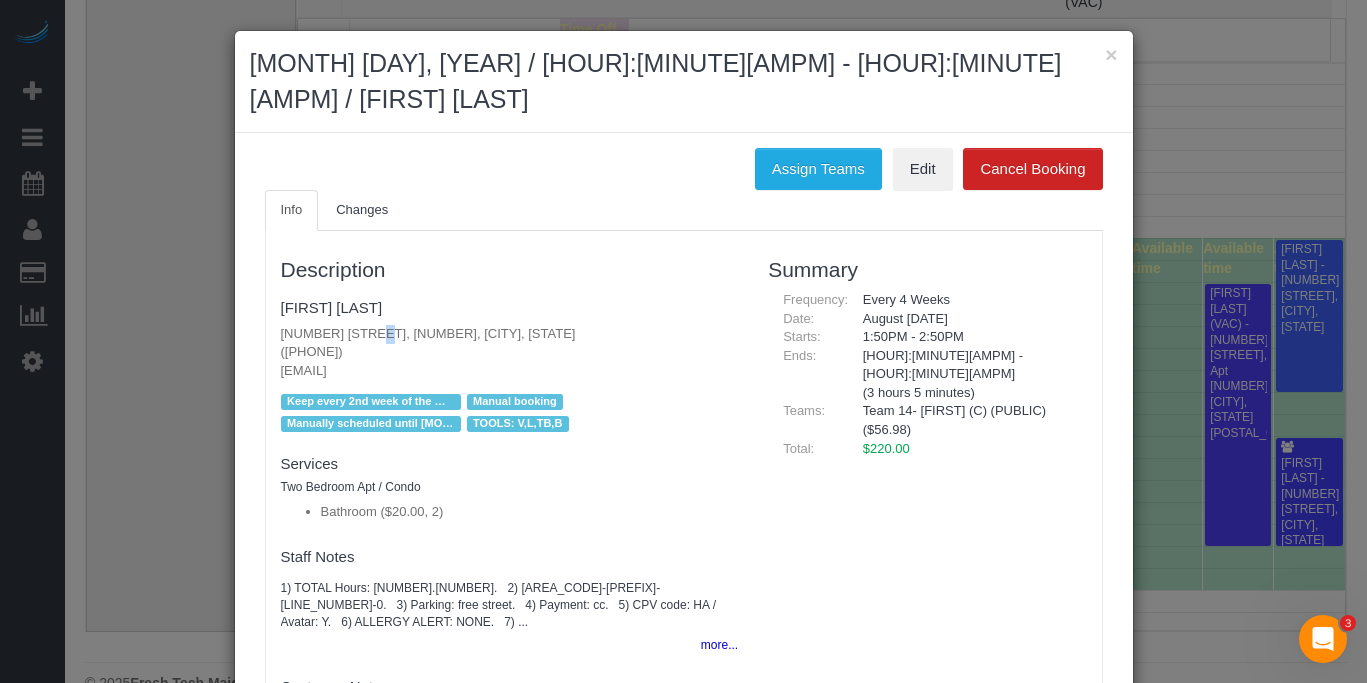 click on "1430 N Astor St, 14a, Chicago, IL 60610
(774) 239-1478
pmdfranklin@gmail.com" at bounding box center (510, 353) 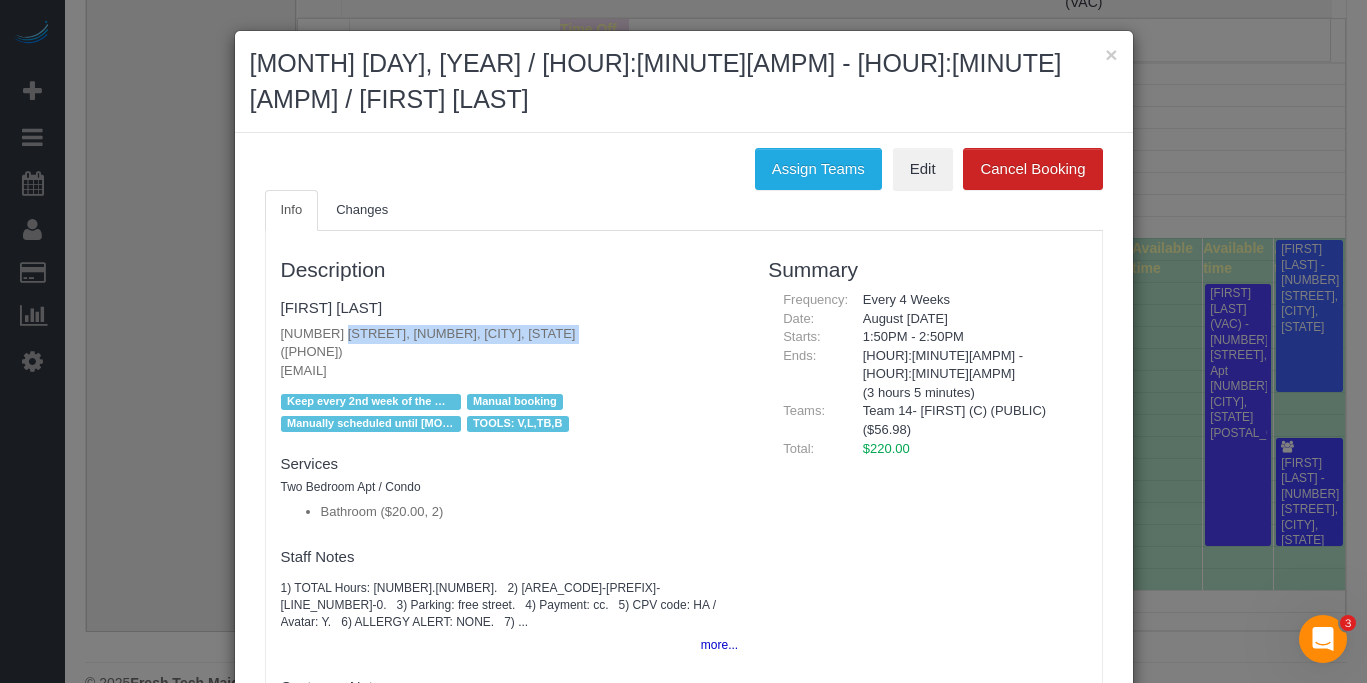 click on "1430 N Astor St, 14a, Chicago, IL 60610
(774) 239-1478
pmdfranklin@gmail.com" at bounding box center (510, 353) 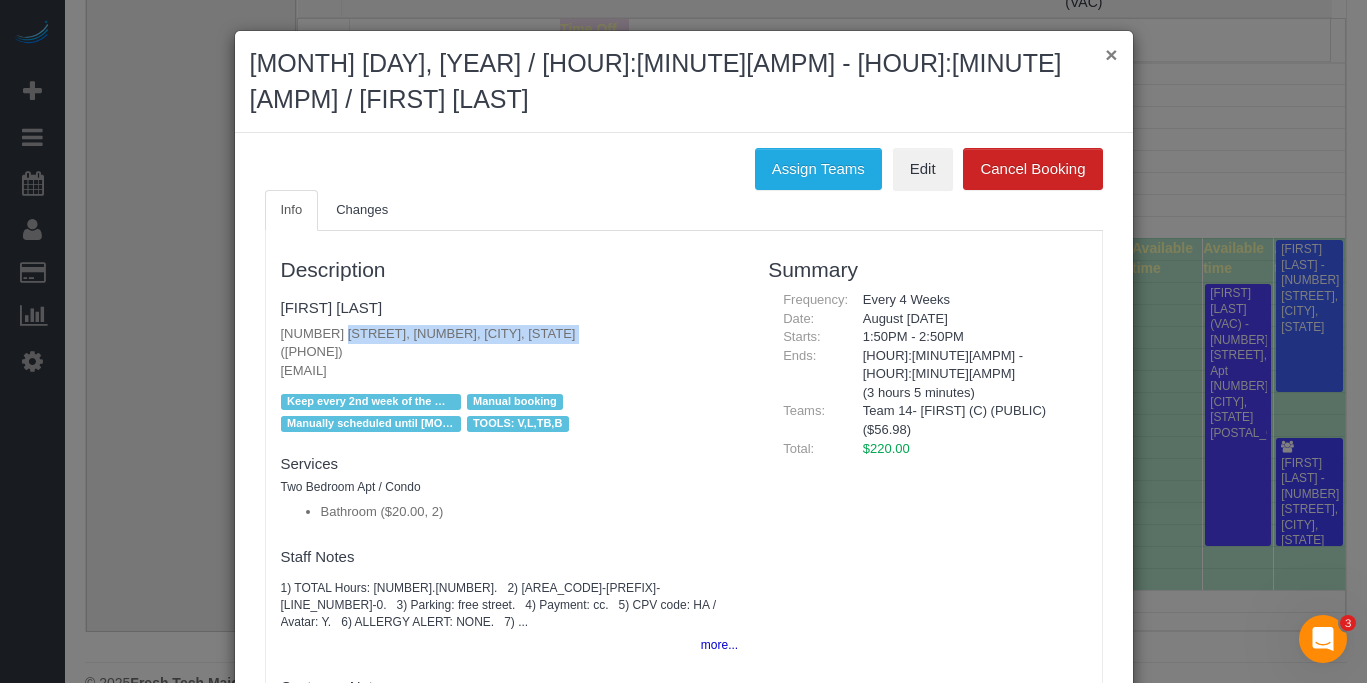 click on "×" at bounding box center [1111, 54] 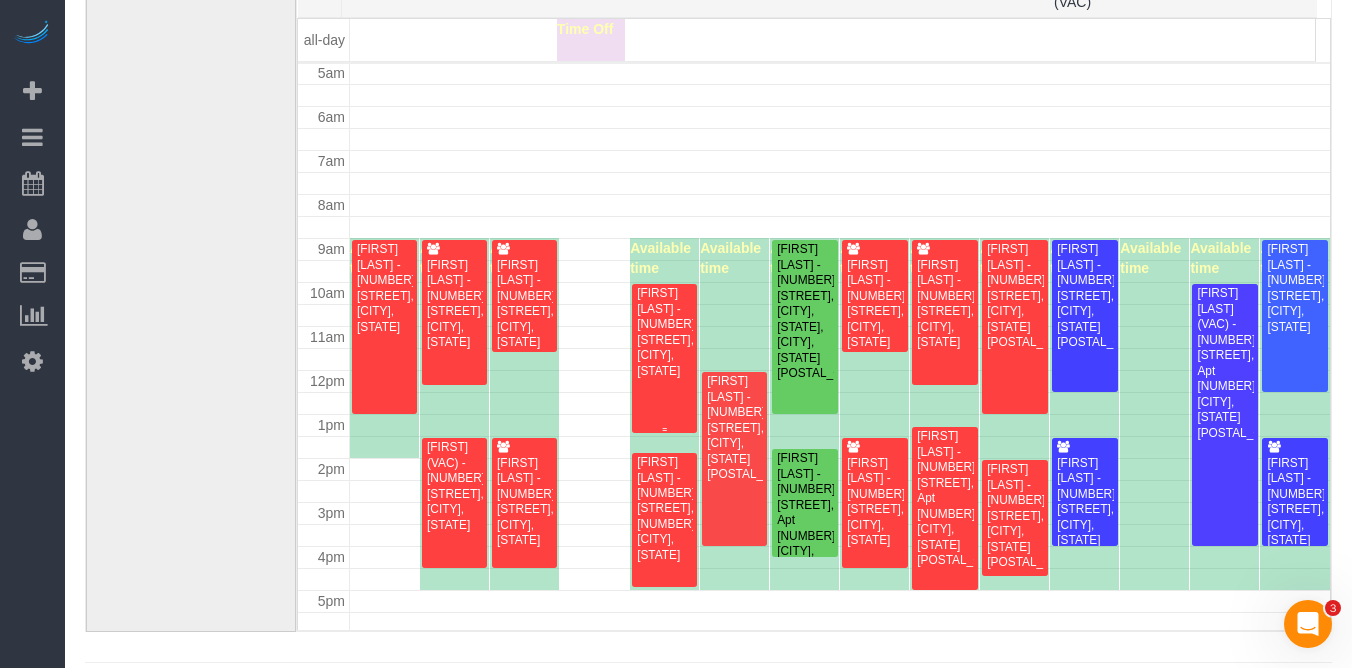 click on "[FIRST] [LAST] - [NUMBER] [STREET], [CITY], [STATE] [POSTAL_CODE]" at bounding box center (664, 332) 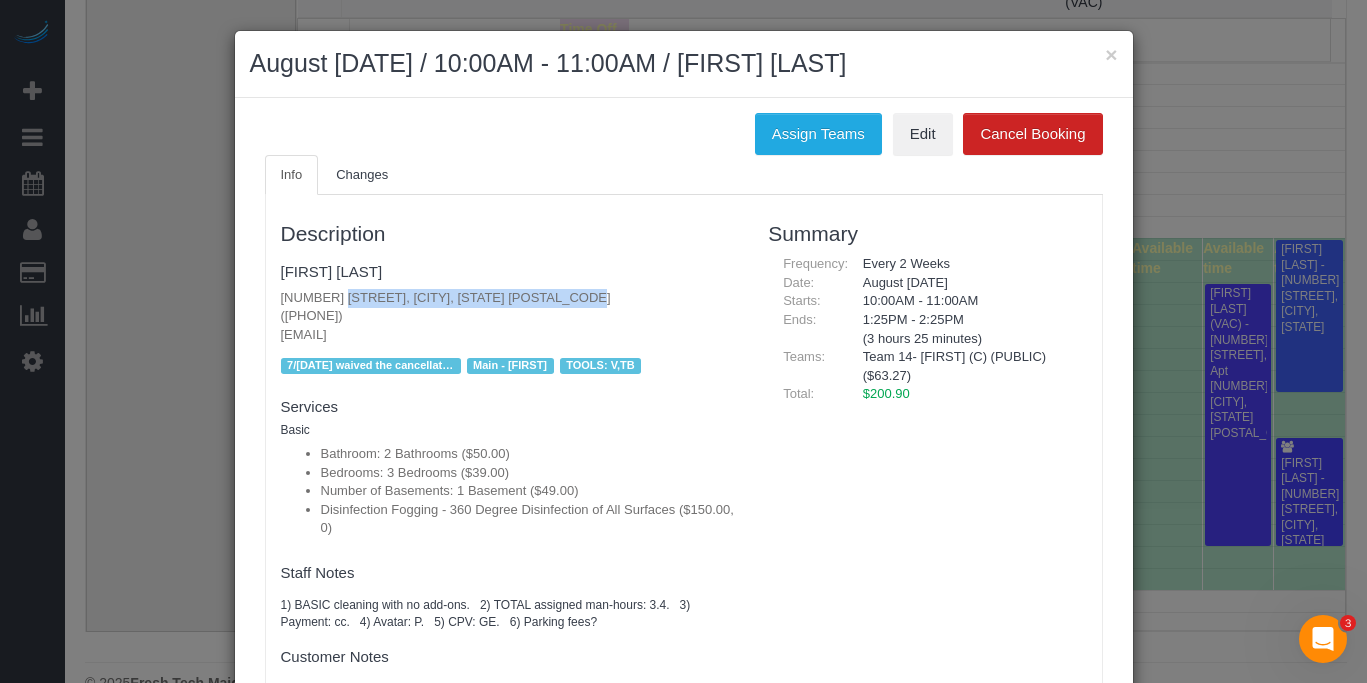 drag, startPoint x: 538, startPoint y: 290, endPoint x: 218, endPoint y: 296, distance: 320.05624 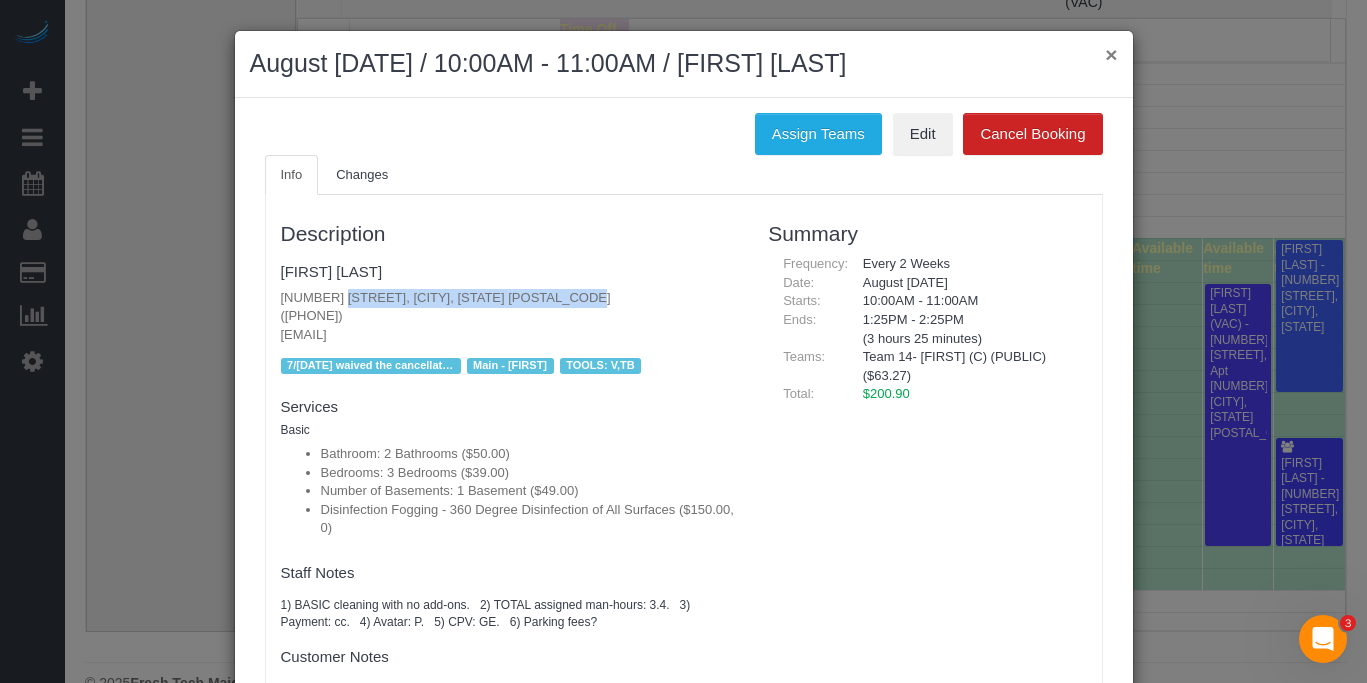 click on "×" at bounding box center [1111, 54] 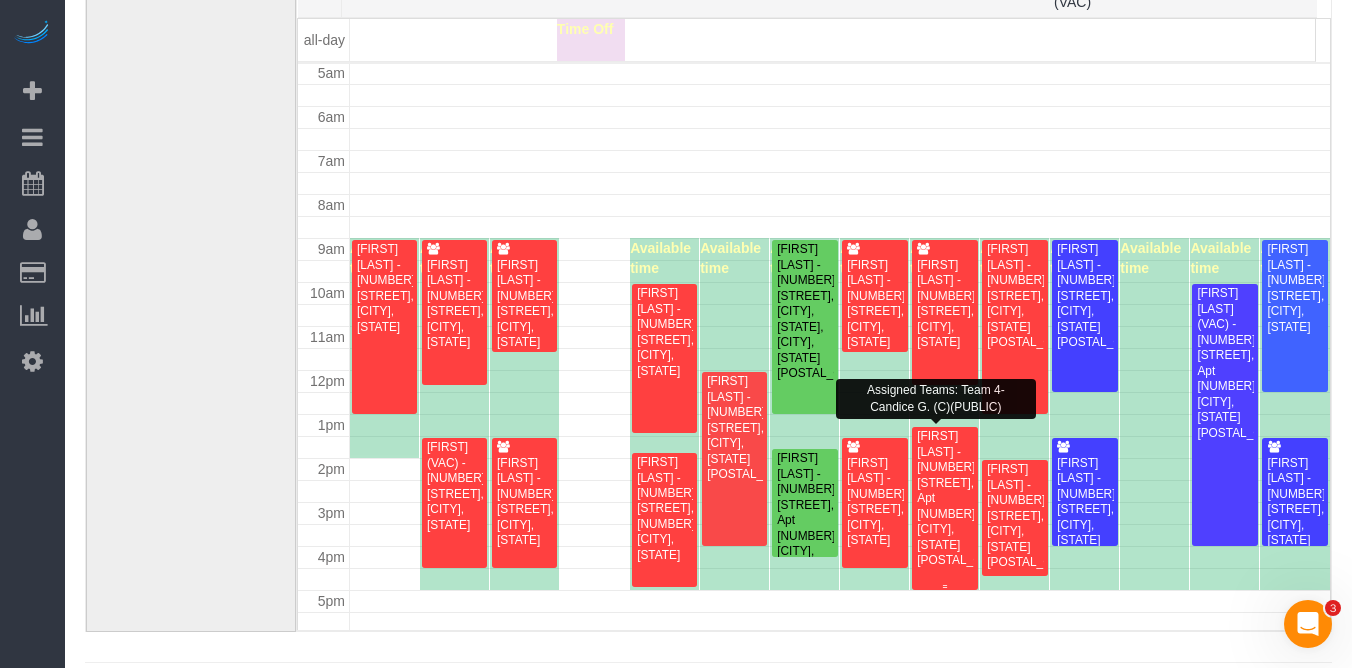 click on "[FIRST] [LAST] - [NUMBER] [STREET], [APT], [CITY], [STATE] [POSTAL_CODE]" at bounding box center [944, 498] 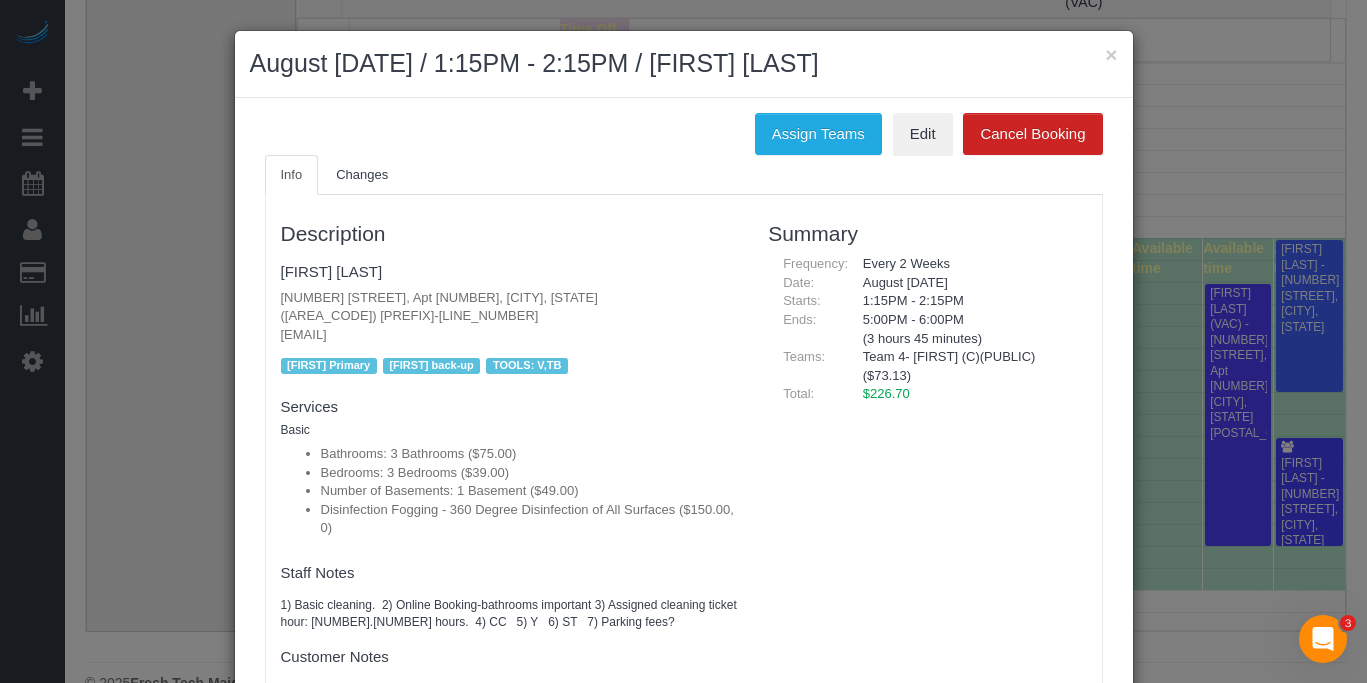 drag, startPoint x: 589, startPoint y: 303, endPoint x: 227, endPoint y: 297, distance: 362.0497 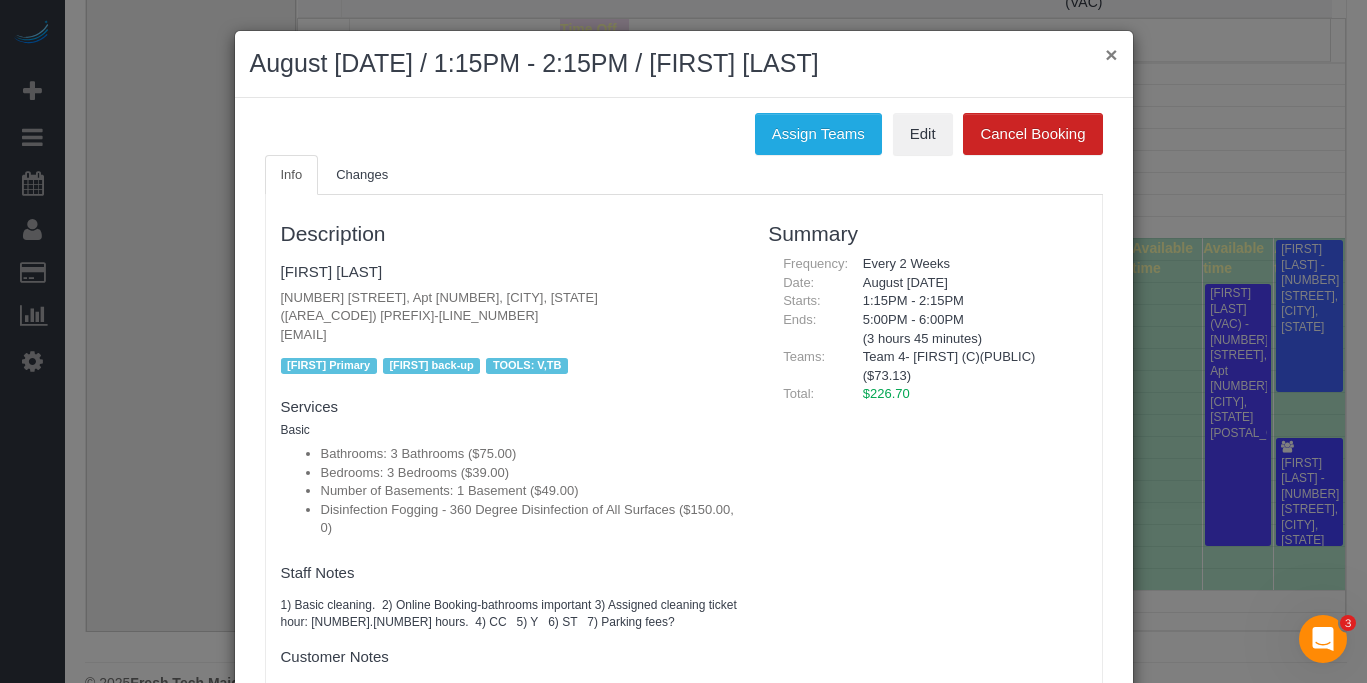 click on "×" at bounding box center (1111, 54) 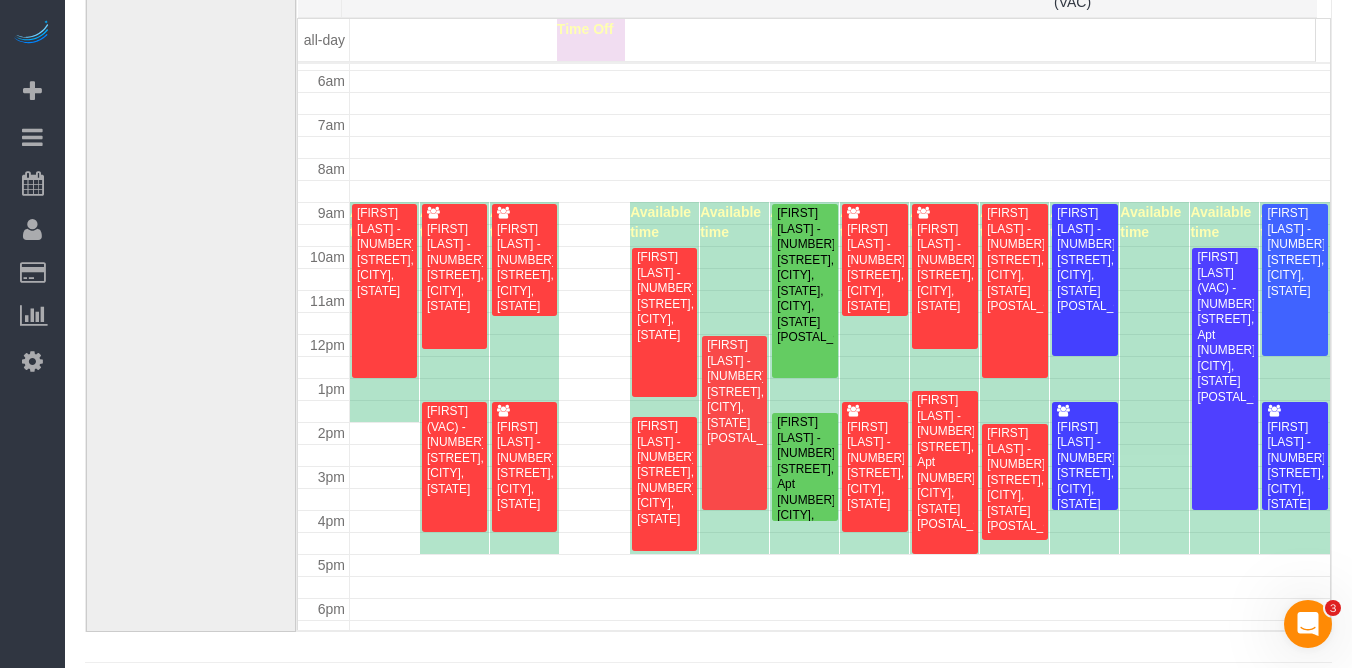 scroll, scrollTop: 258, scrollLeft: 0, axis: vertical 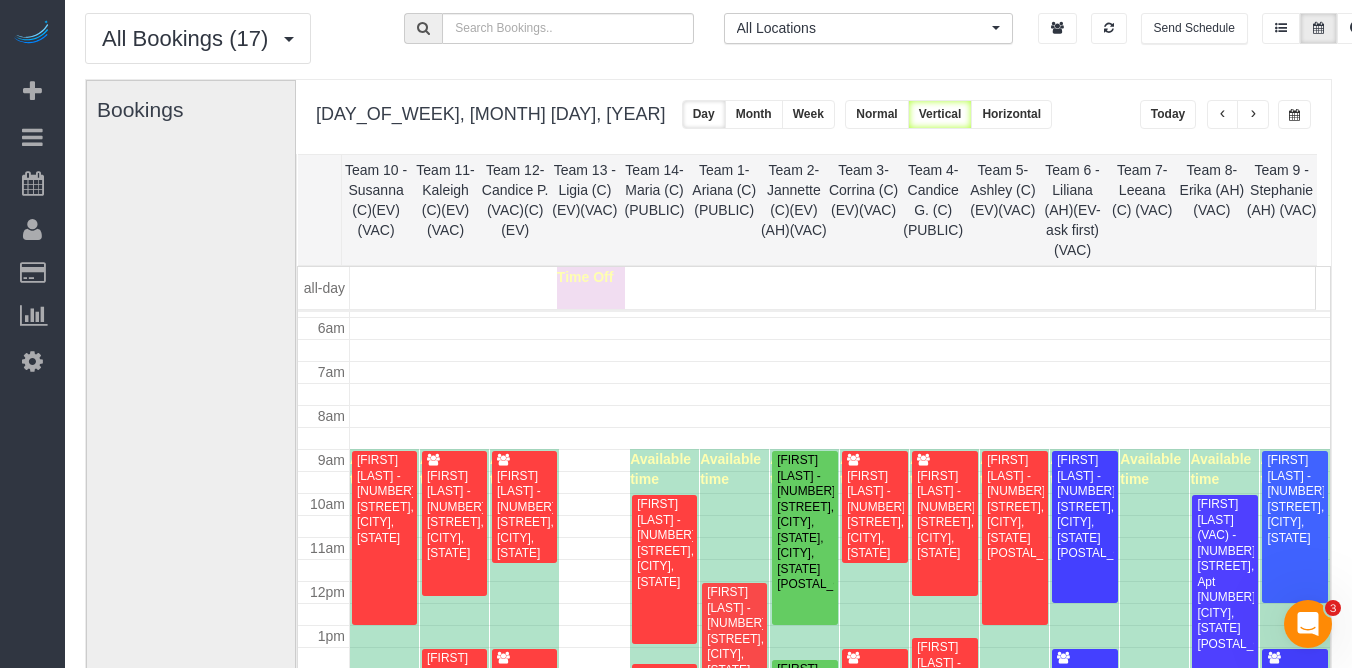 click at bounding box center (1253, 114) 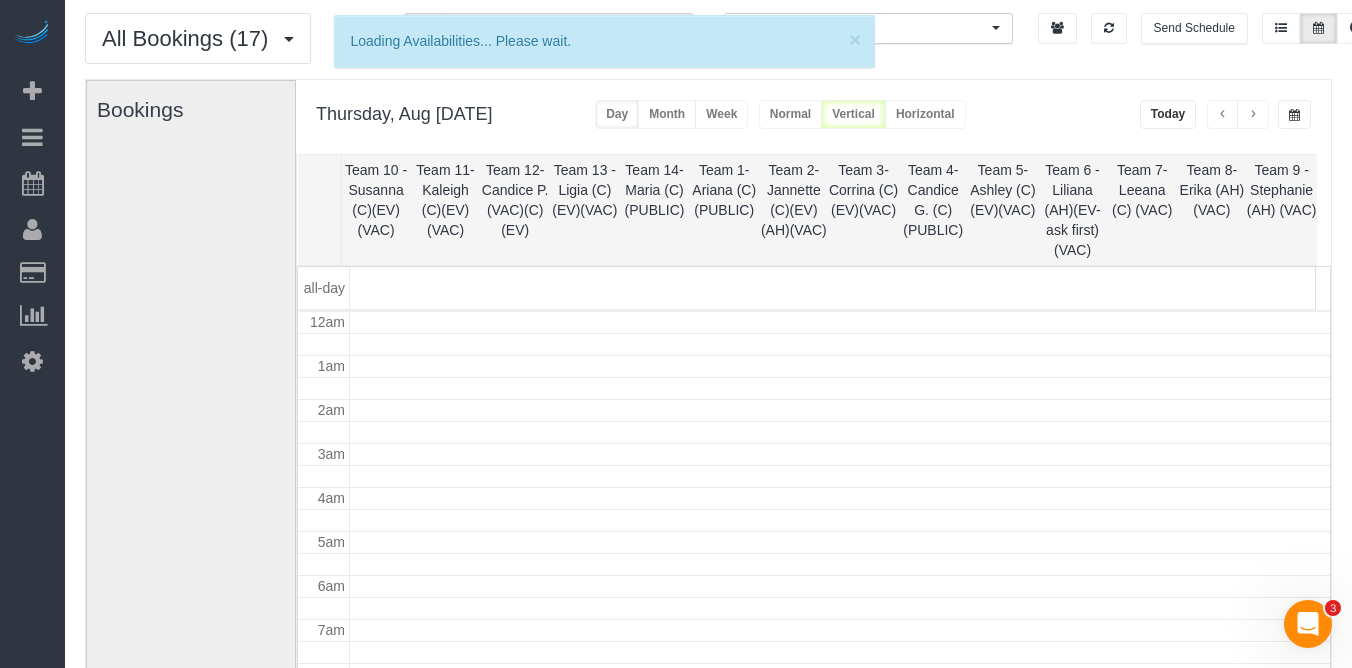 scroll, scrollTop: 265, scrollLeft: 0, axis: vertical 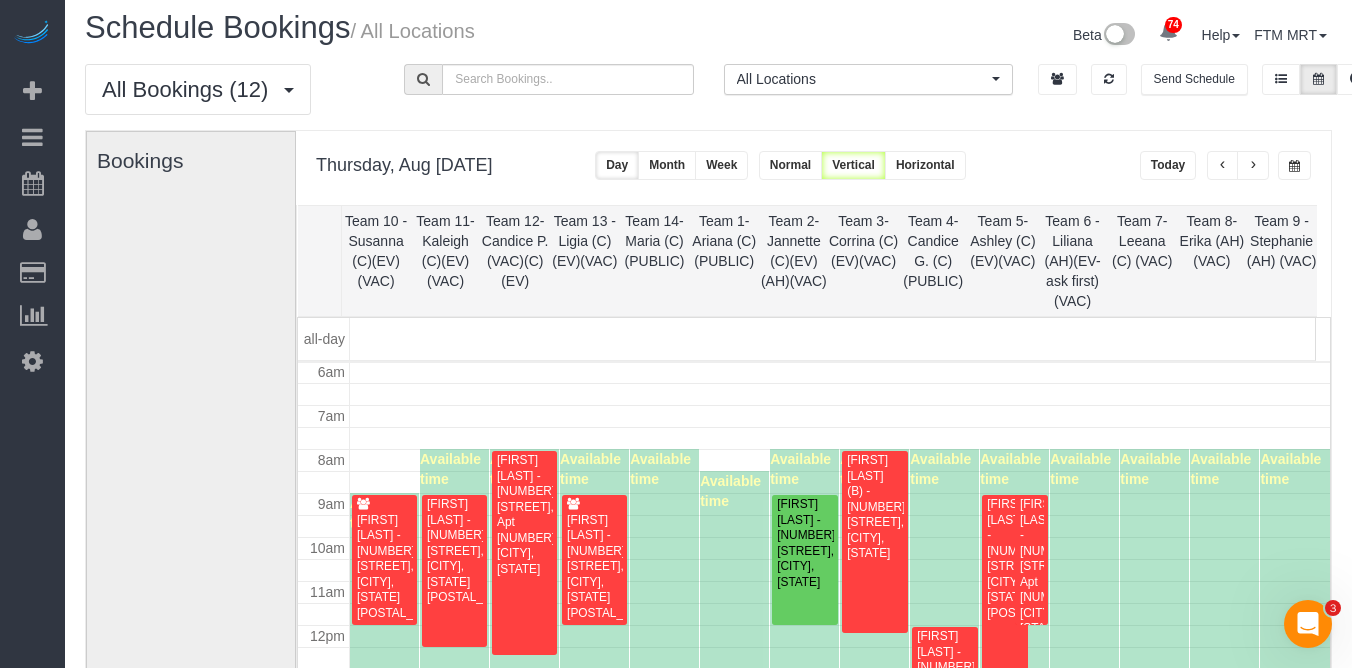 click at bounding box center (1294, 166) 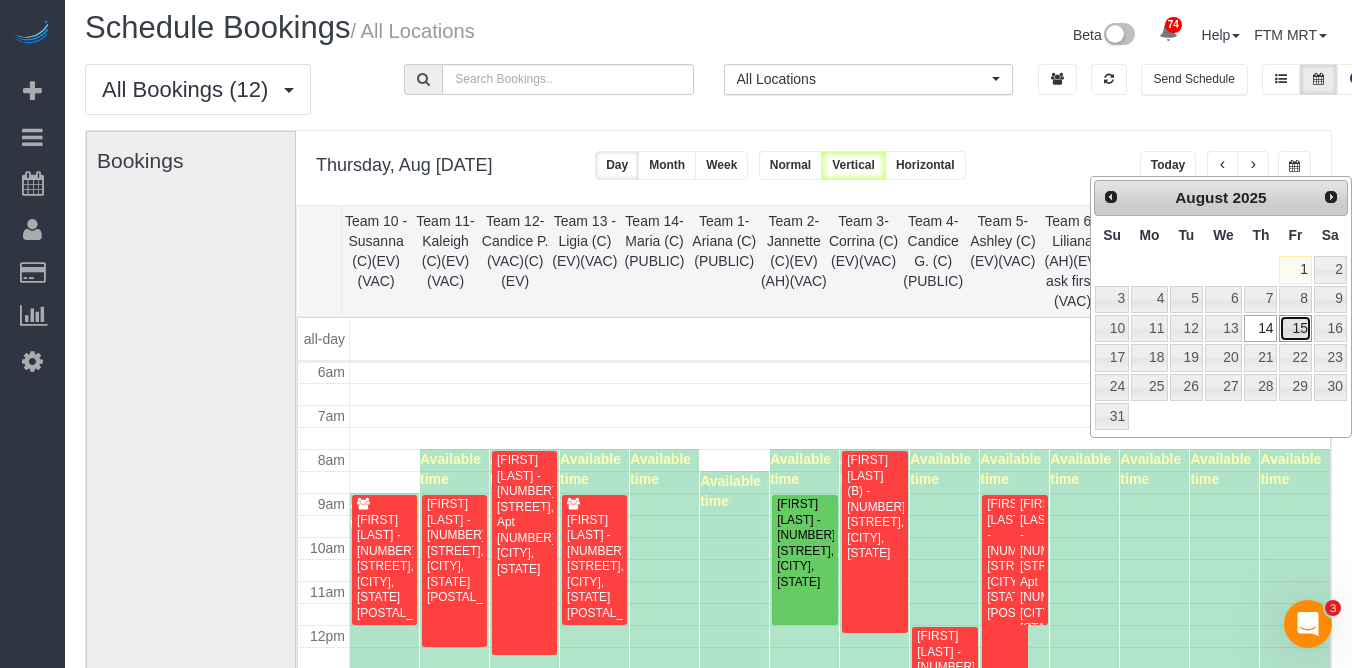click on "15" at bounding box center [1295, 328] 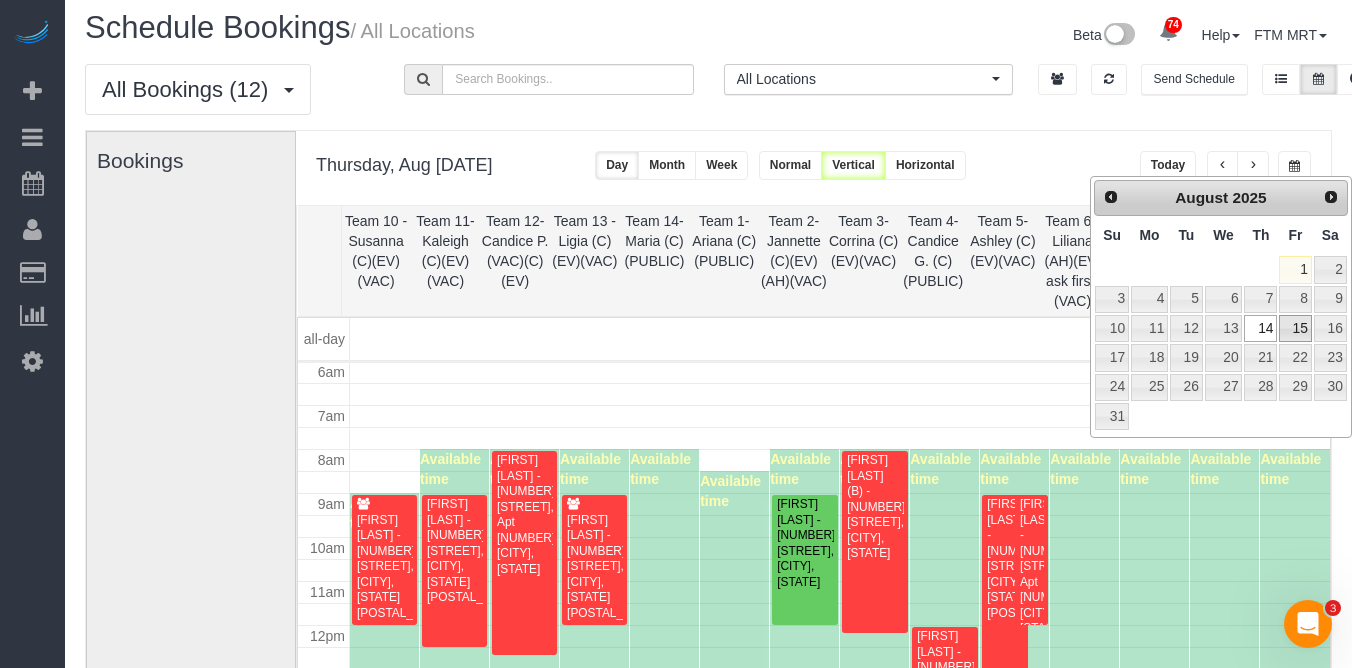 type on "**********" 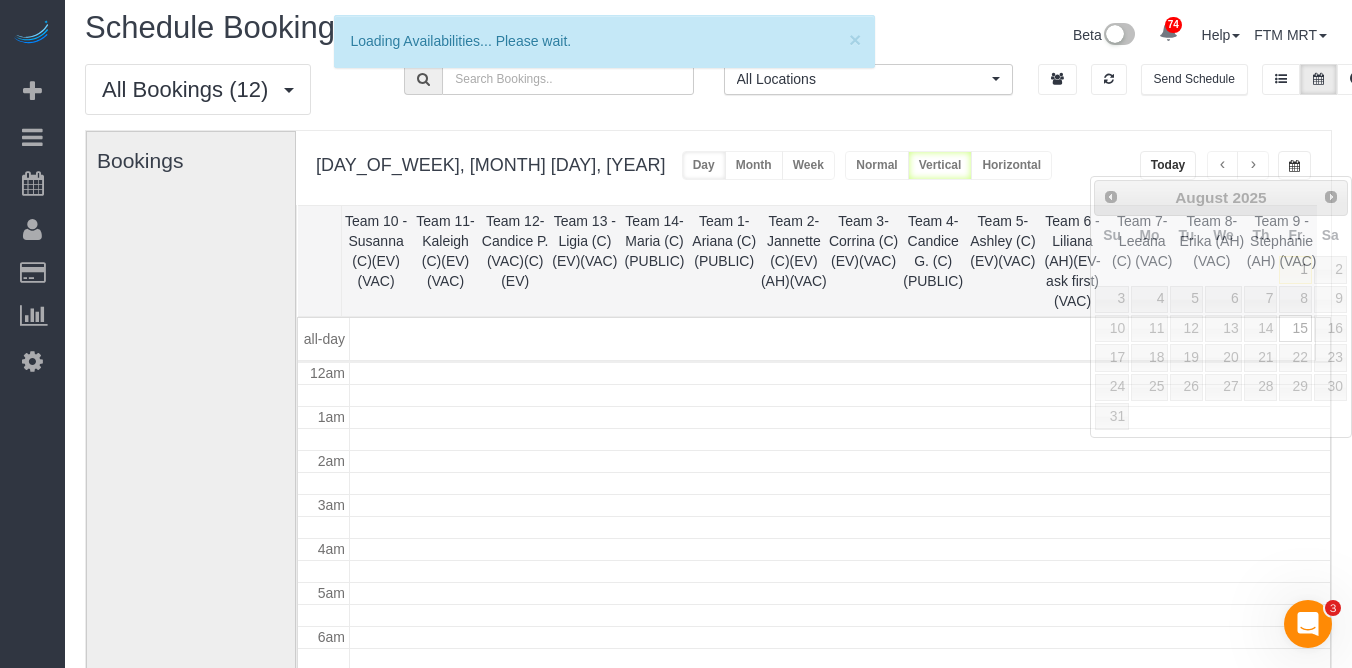 scroll, scrollTop: 265, scrollLeft: 0, axis: vertical 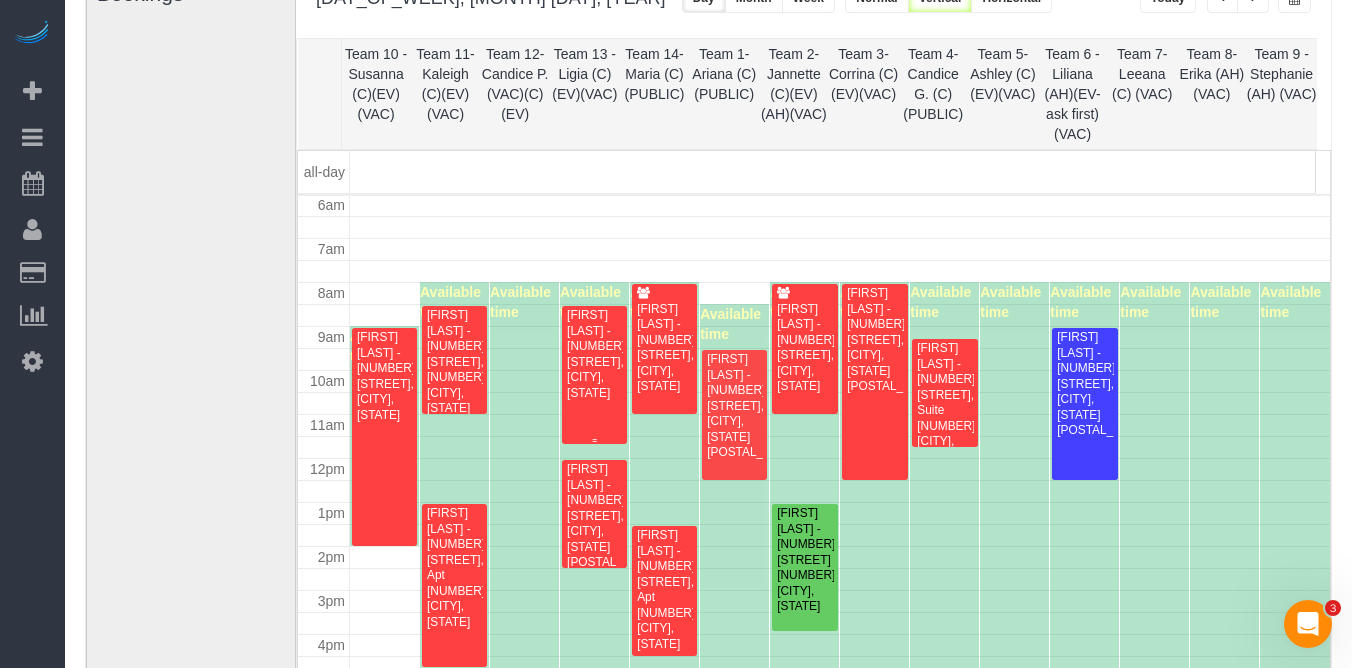 click on "Daniel Spiewak - 2519 Ridgeway Ave, Evanston, IL 60201" at bounding box center [594, 354] 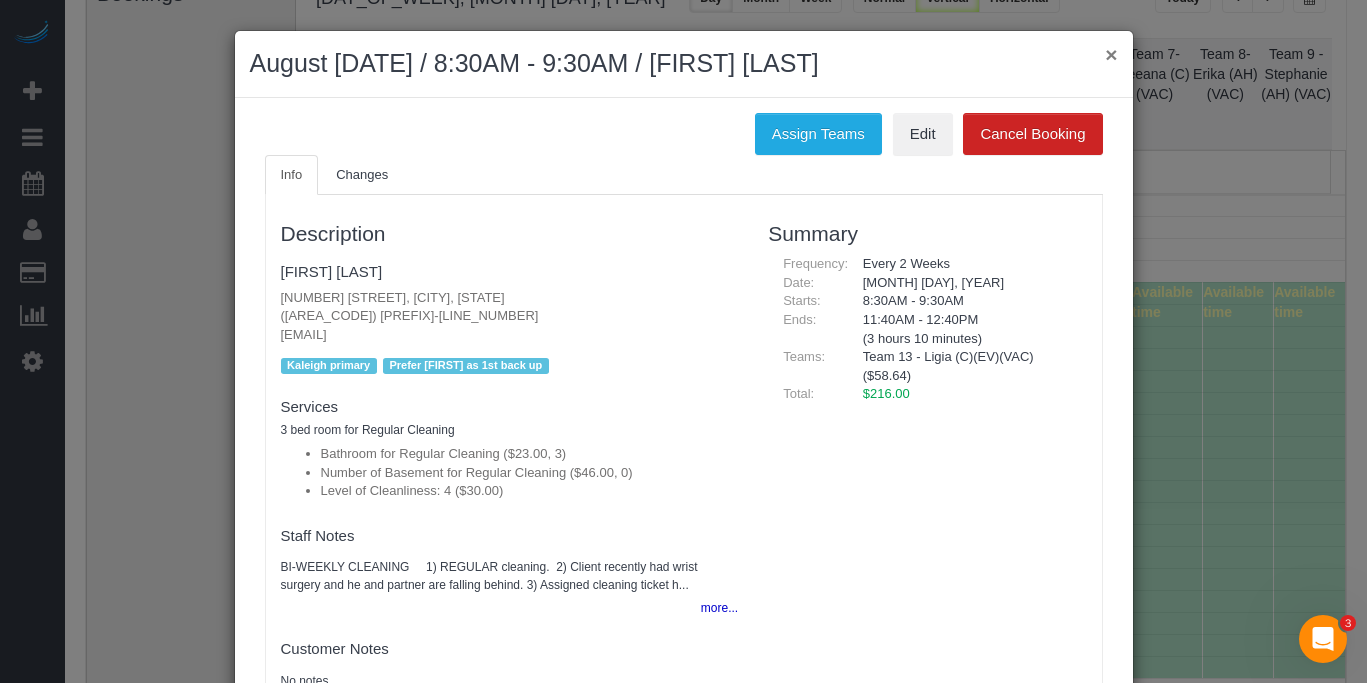 click on "×" at bounding box center (1111, 54) 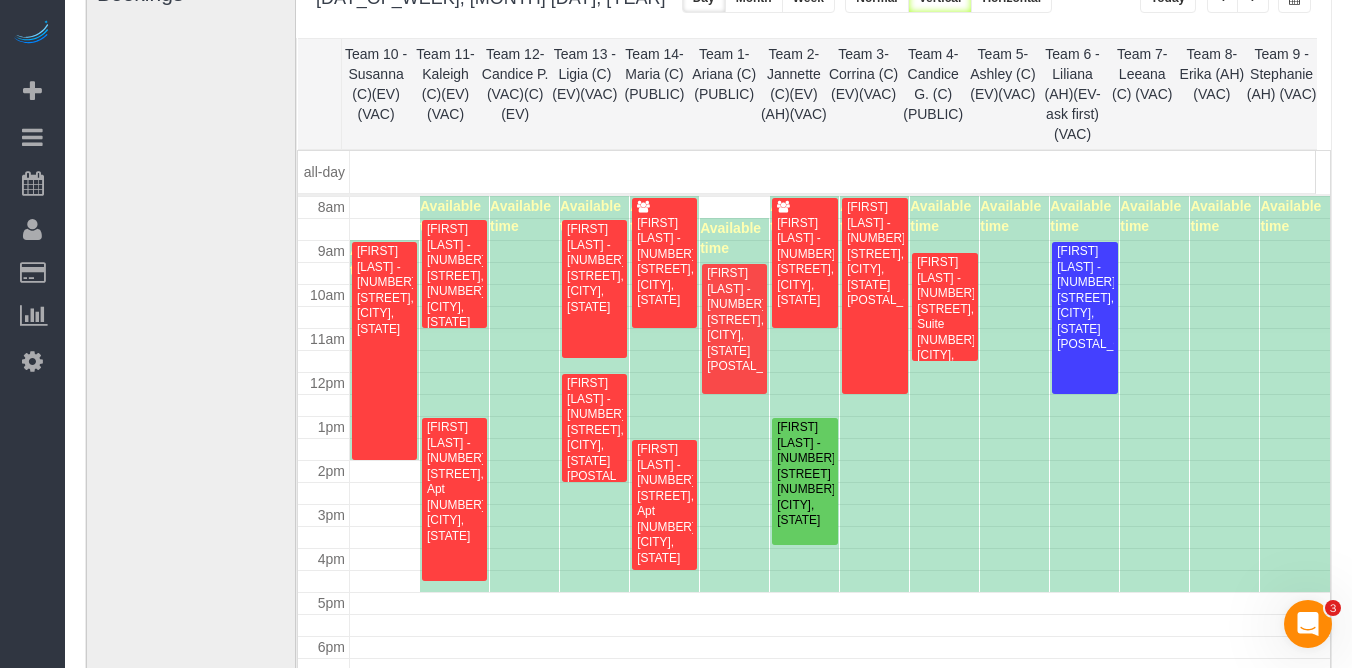 scroll, scrollTop: 350, scrollLeft: 0, axis: vertical 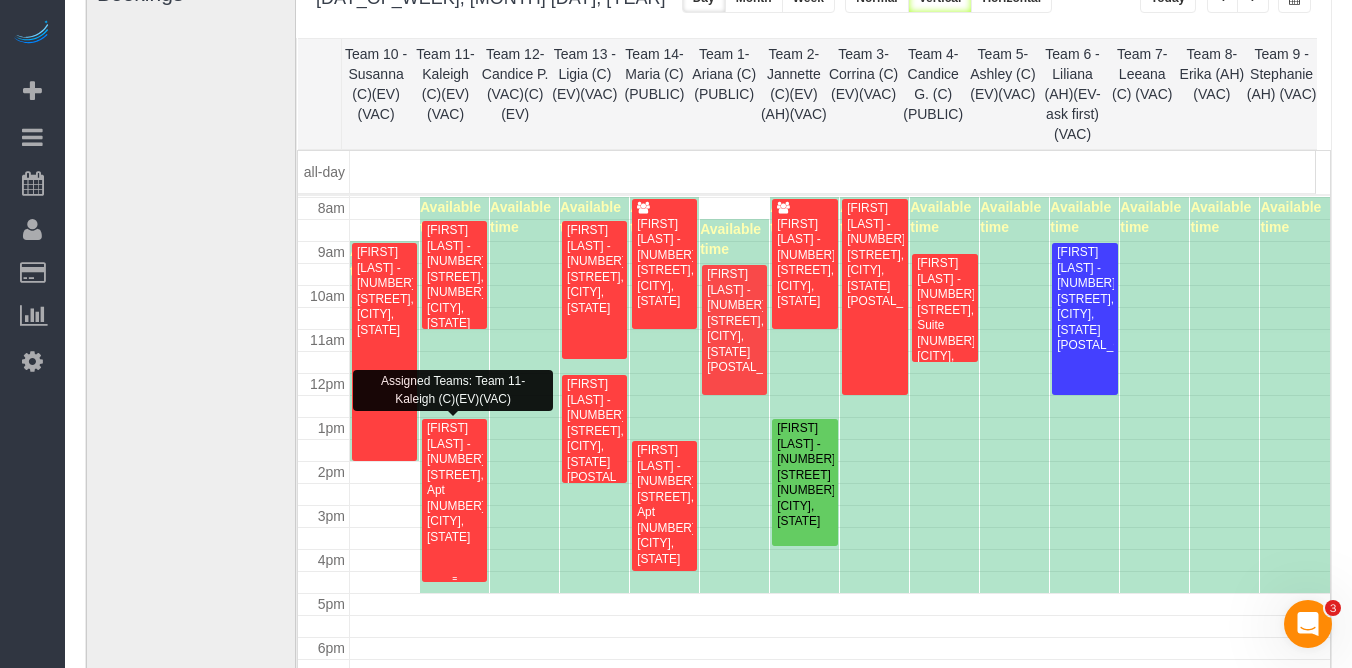 click on "Leona Xin - 807 Davis St, Apt 1508, Evanston, IL 60201" at bounding box center (454, 483) 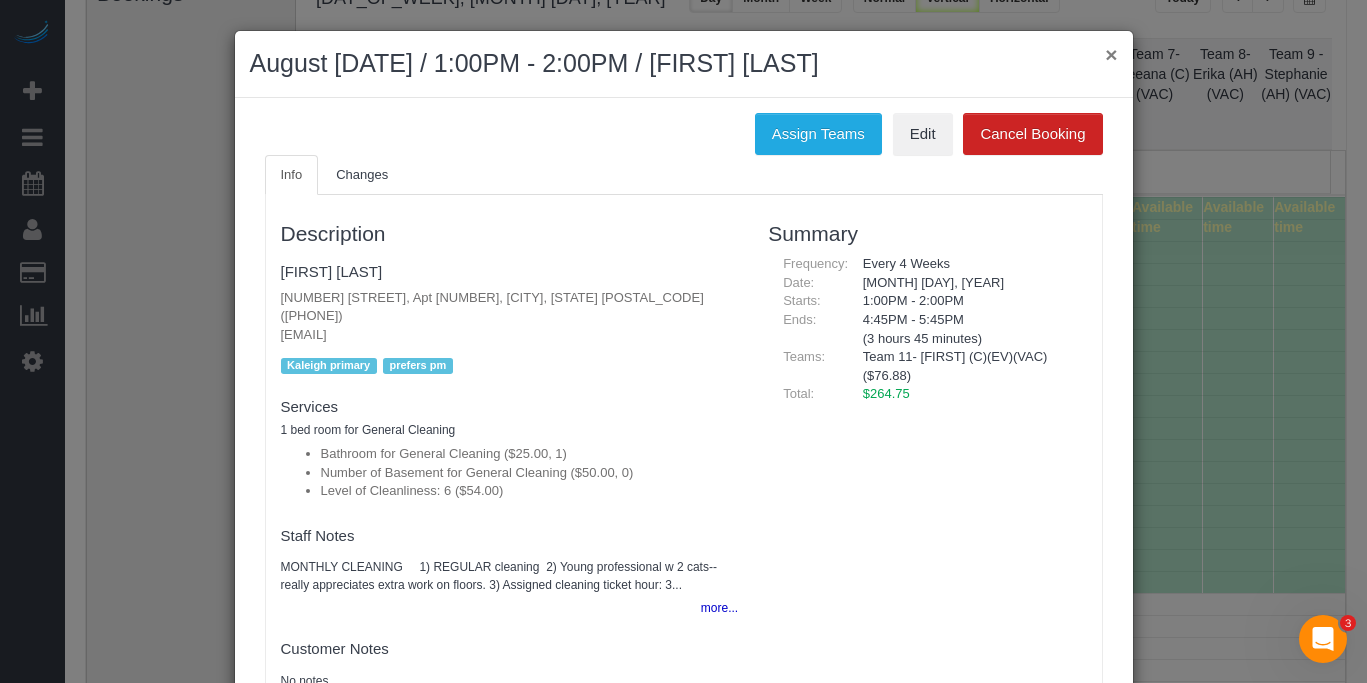 click on "×" at bounding box center [1111, 54] 